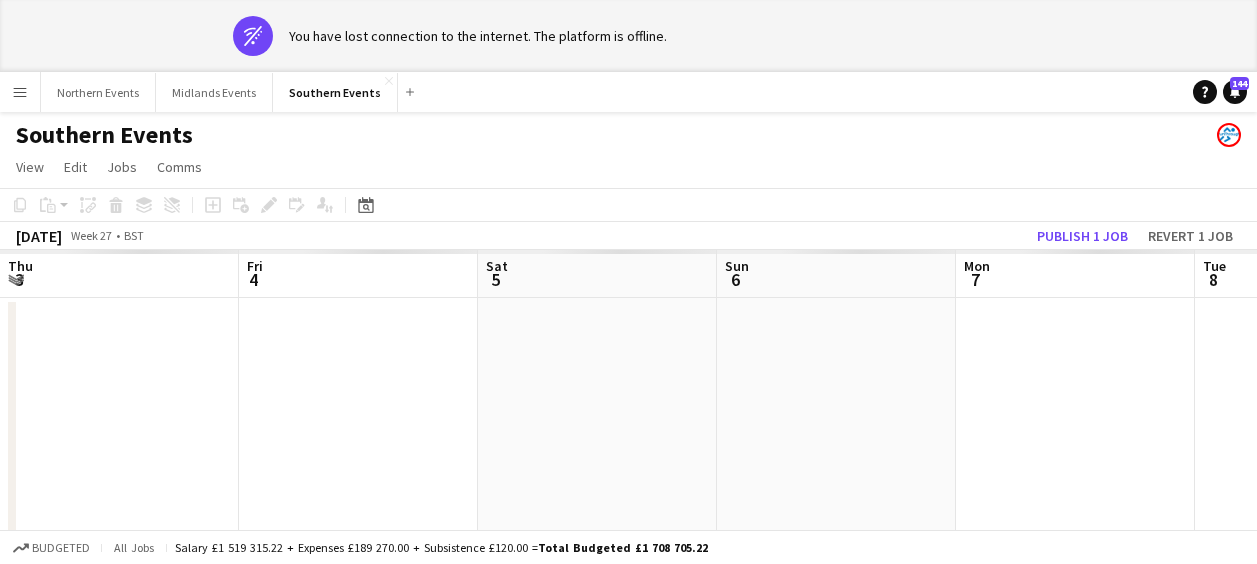 scroll, scrollTop: 0, scrollLeft: 0, axis: both 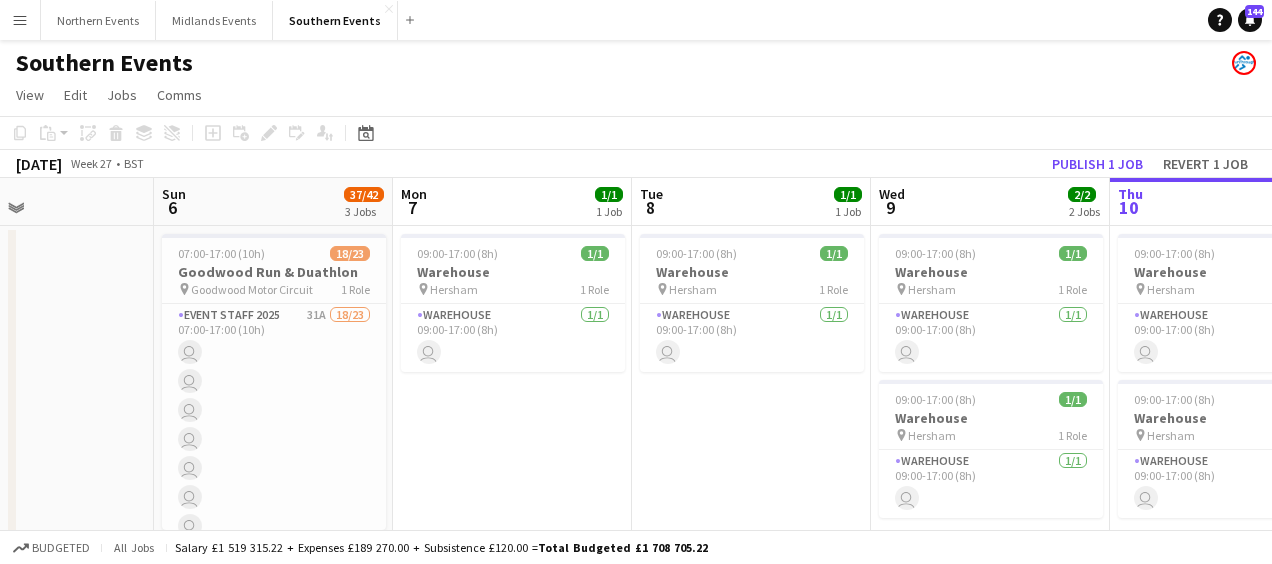 click on "Menu" at bounding box center (20, 20) 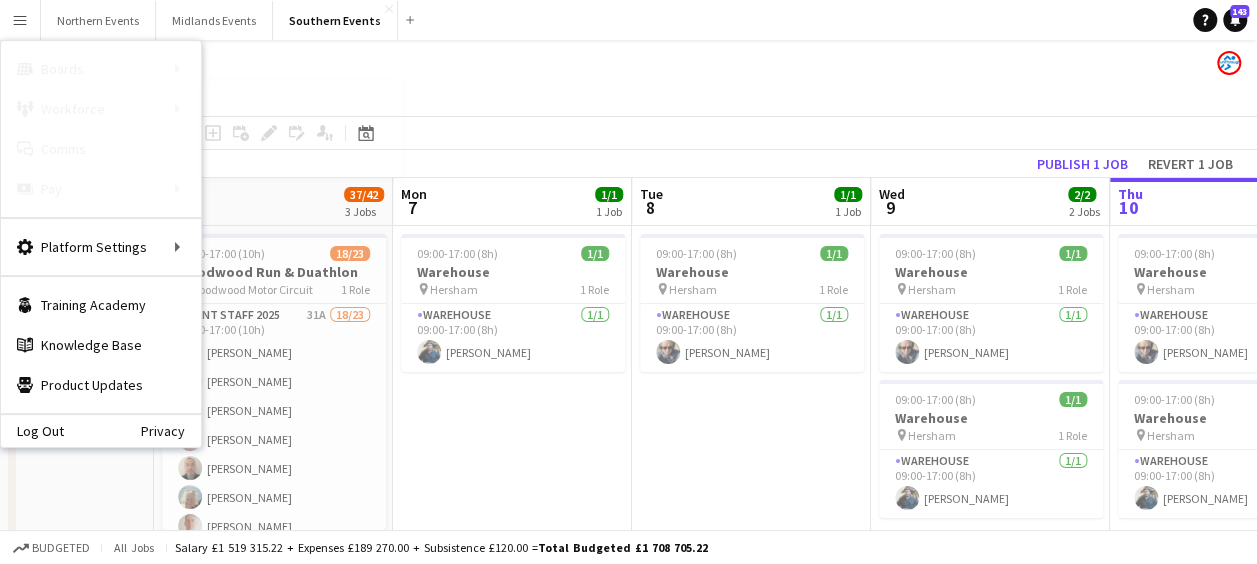 click on "My Workforce" at bounding box center (302, 109) 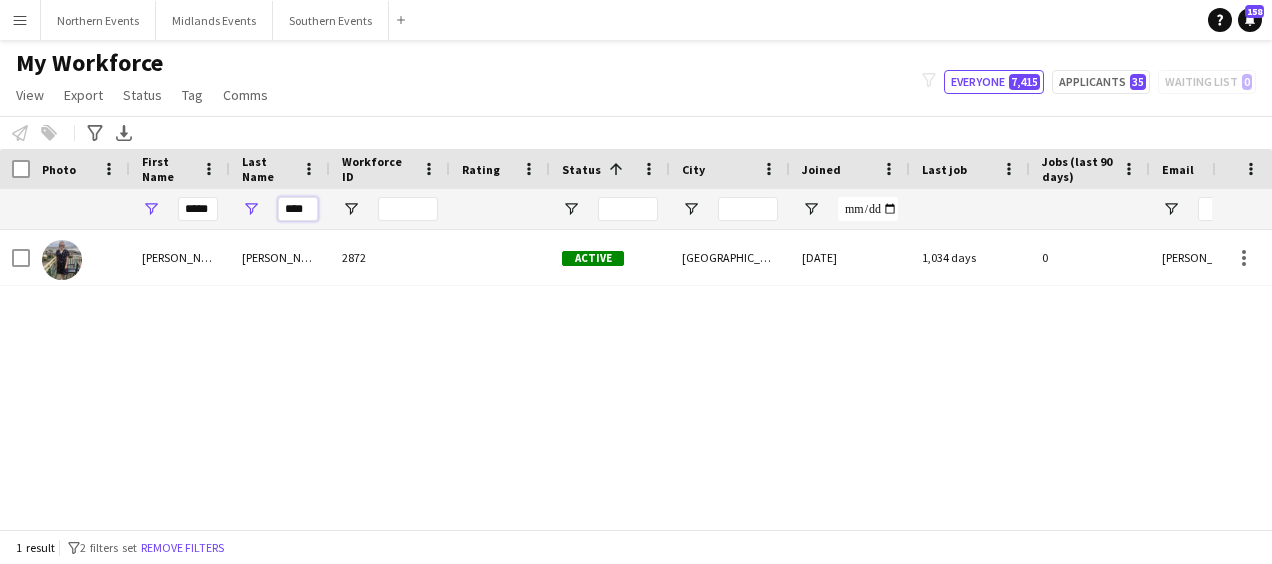 click on "****" at bounding box center [298, 209] 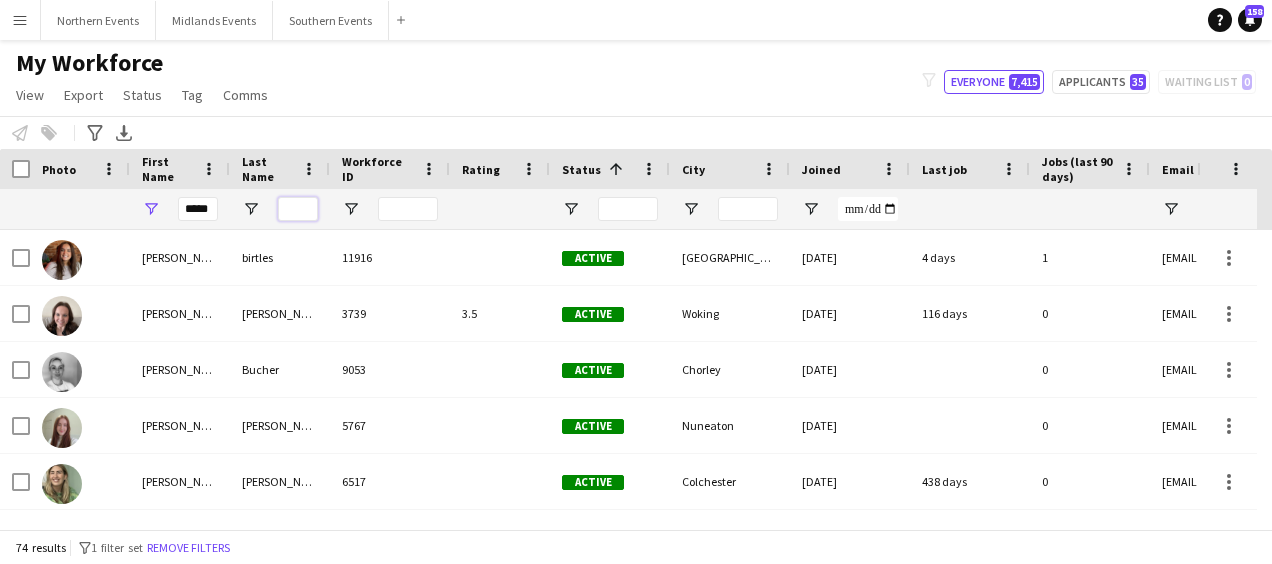 type 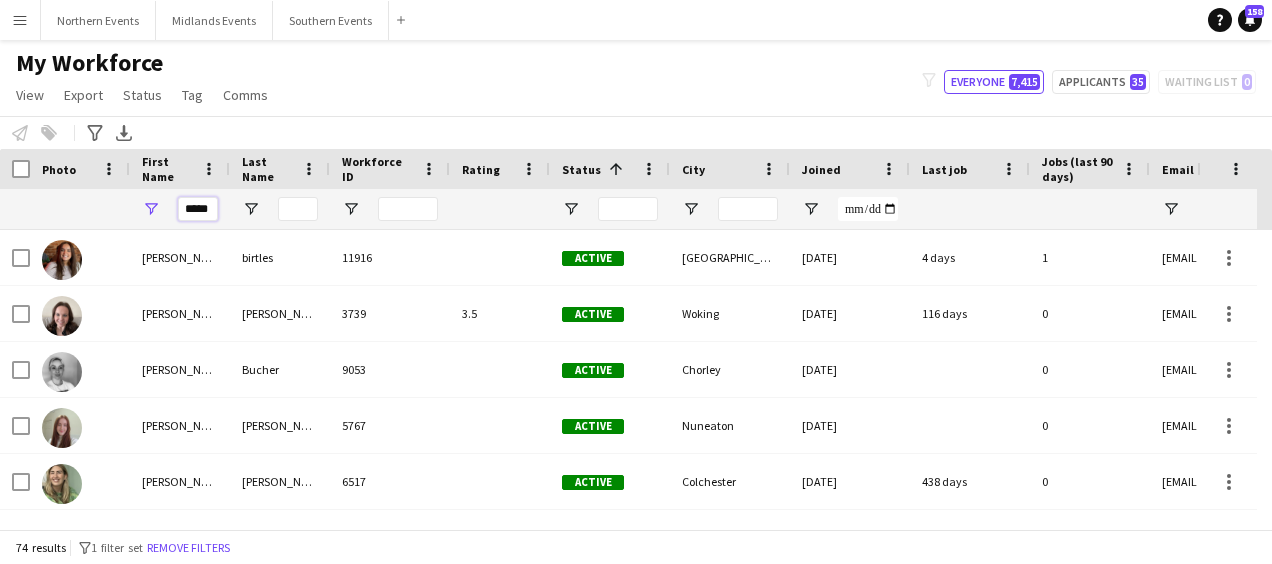 click on "*****" at bounding box center [198, 209] 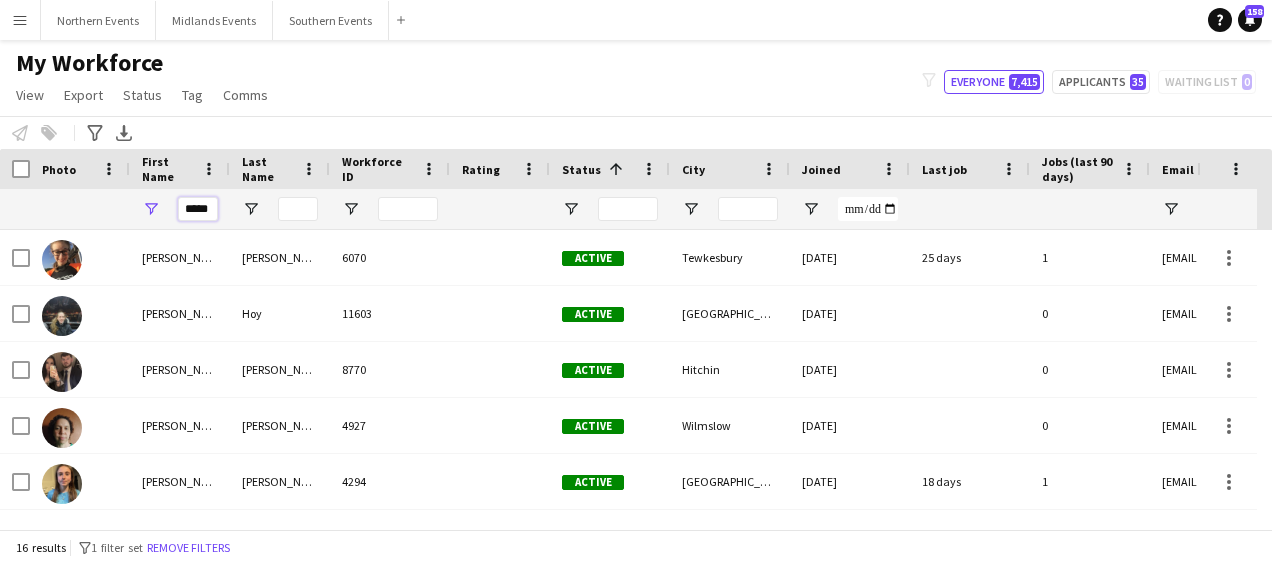 type on "*****" 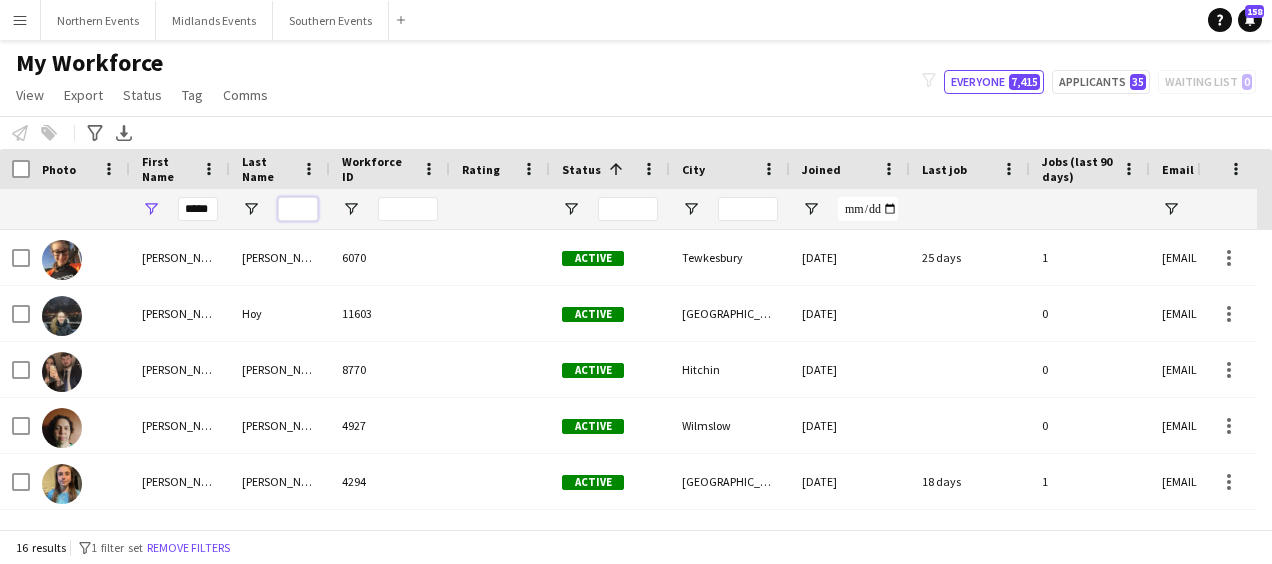 click at bounding box center [298, 209] 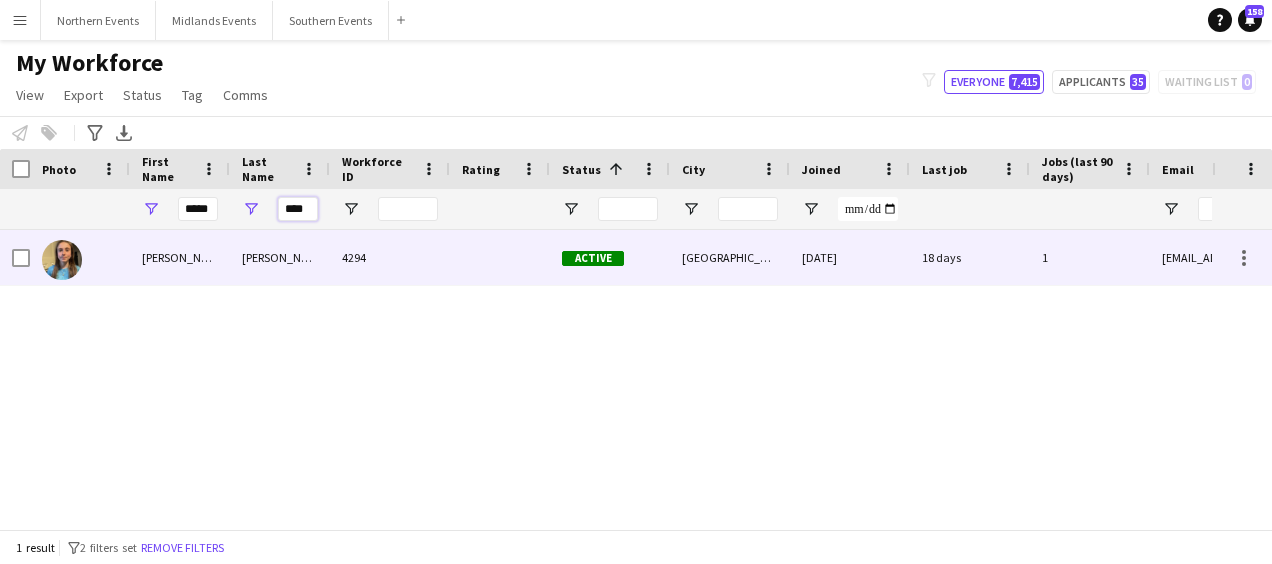 type on "****" 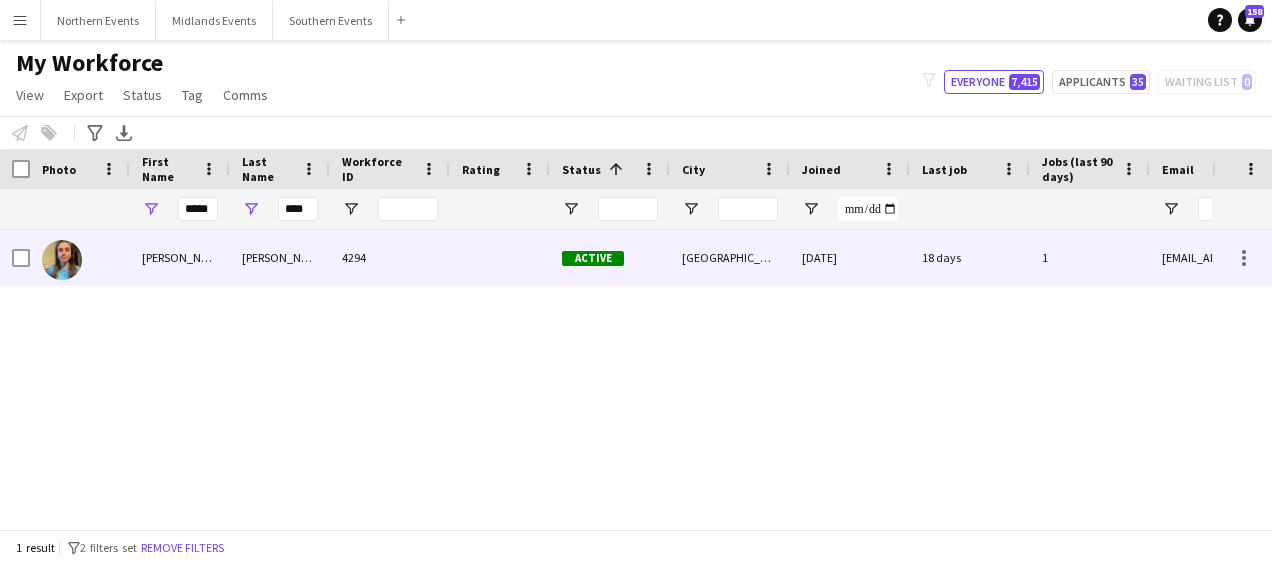 click on "4294" at bounding box center (390, 257) 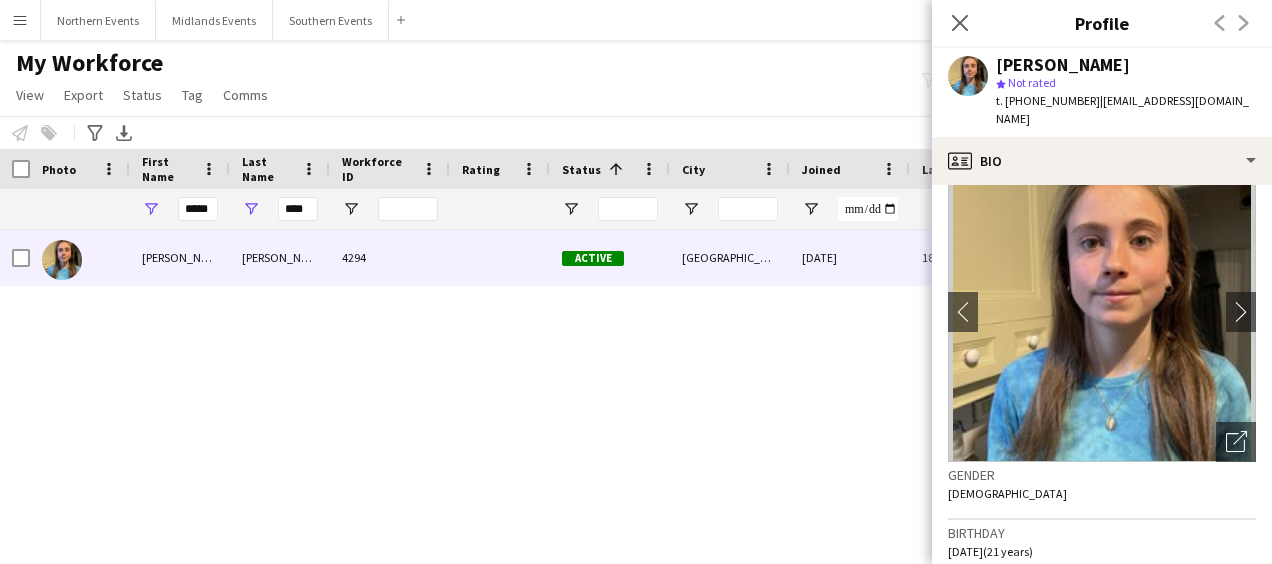 scroll, scrollTop: 0, scrollLeft: 0, axis: both 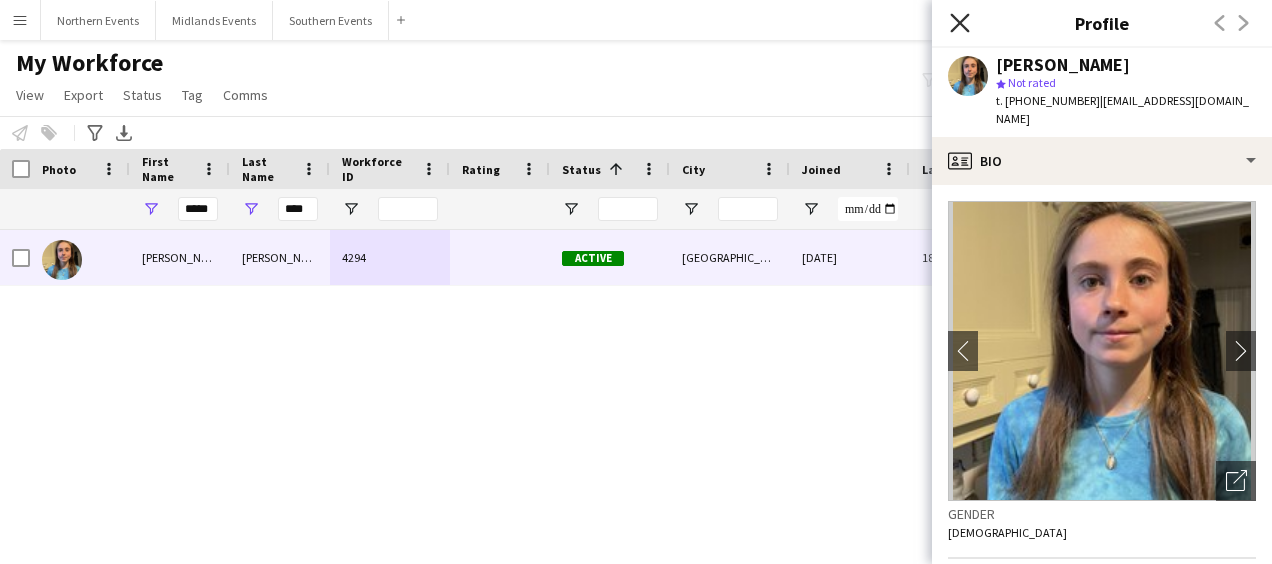 click on "Close pop-in" 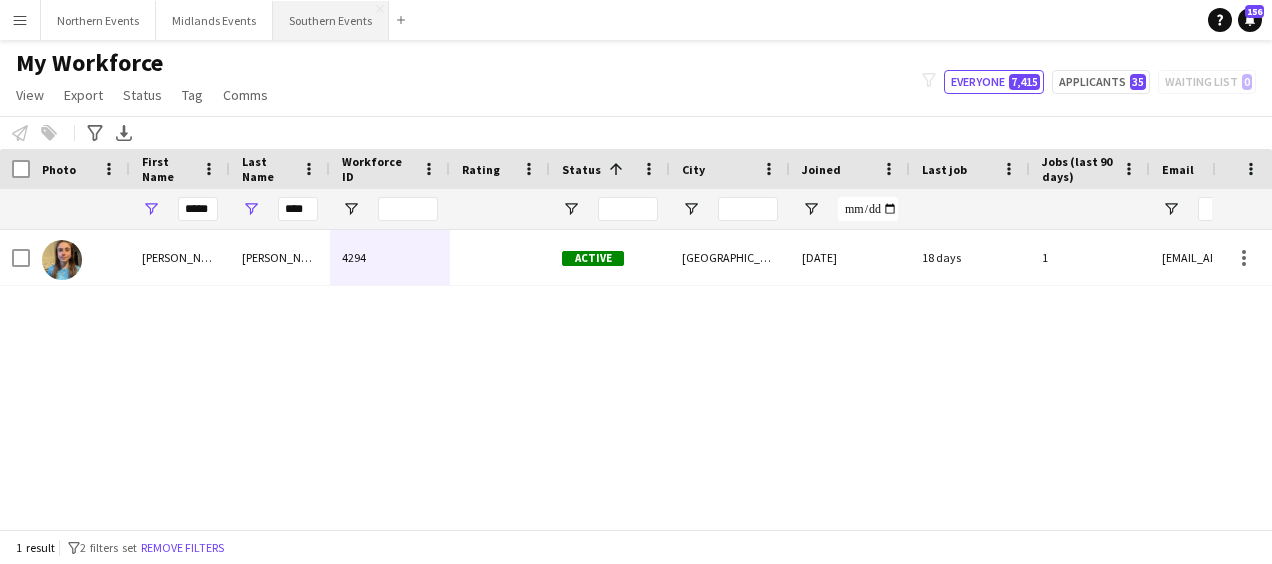 click on "Southern Events
Close" at bounding box center (331, 20) 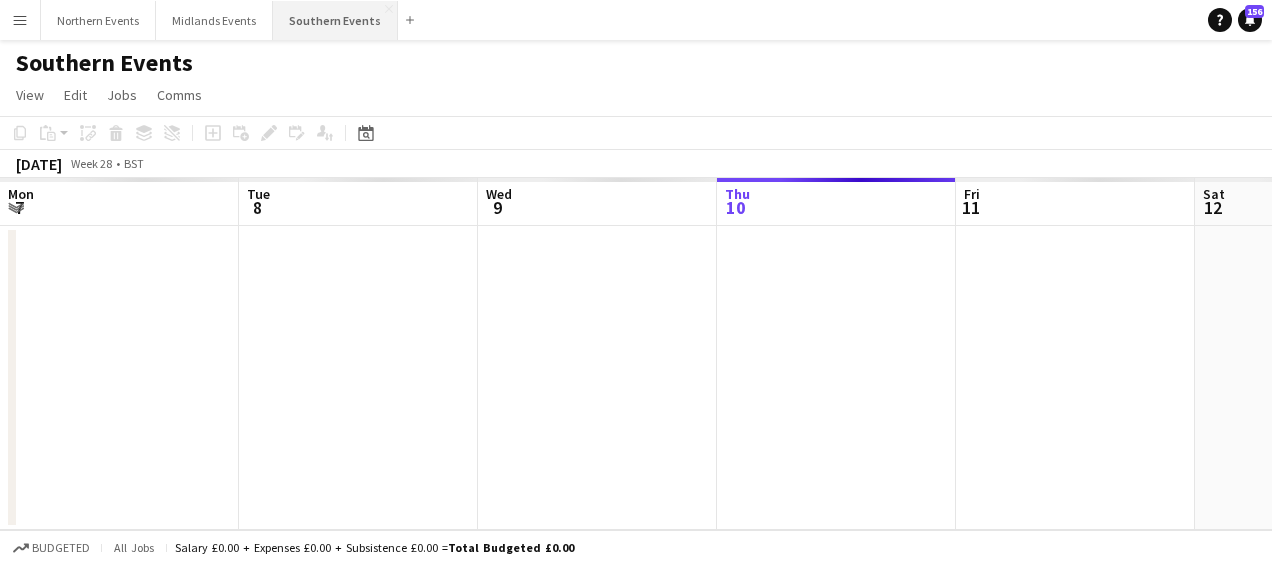 scroll, scrollTop: 0, scrollLeft: 478, axis: horizontal 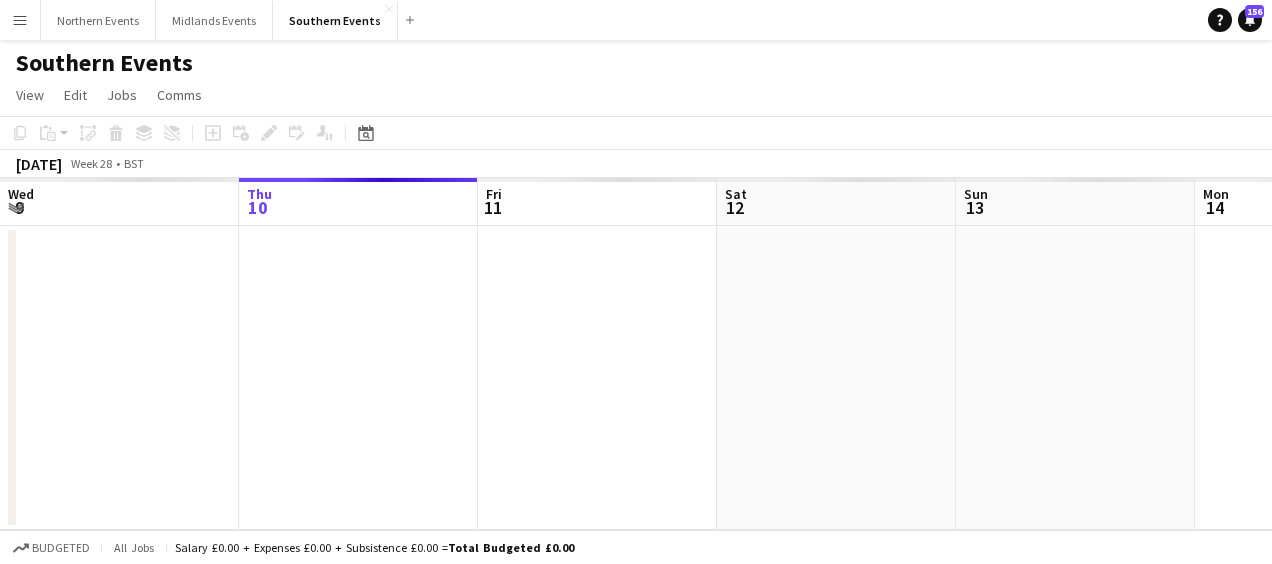 click on "Menu" at bounding box center [20, 20] 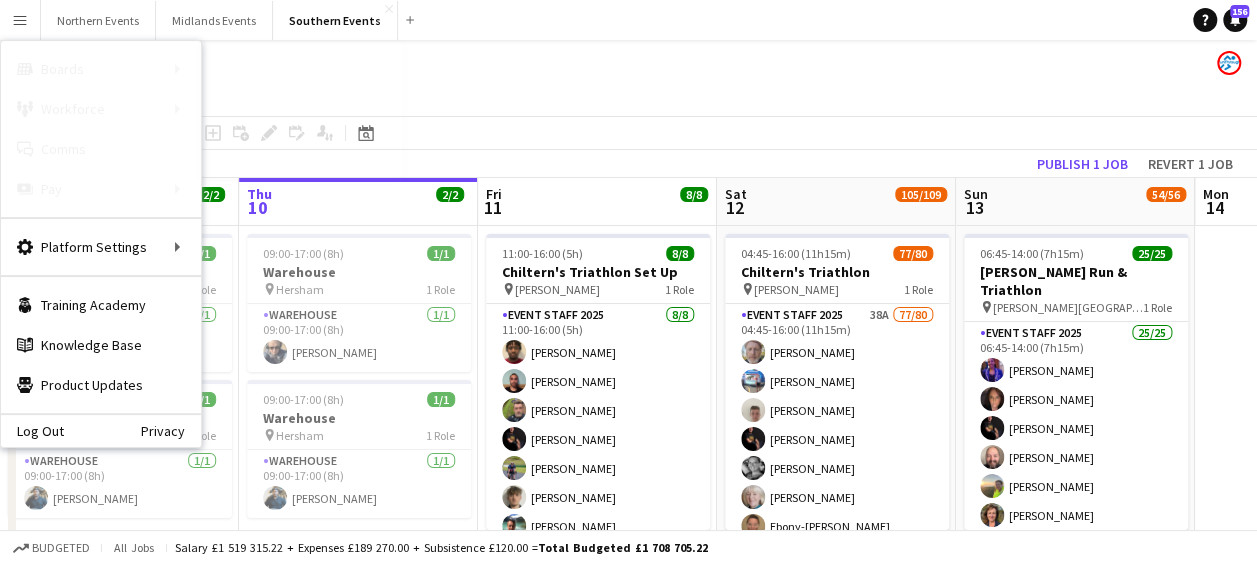 click on "Status" at bounding box center (302, 149) 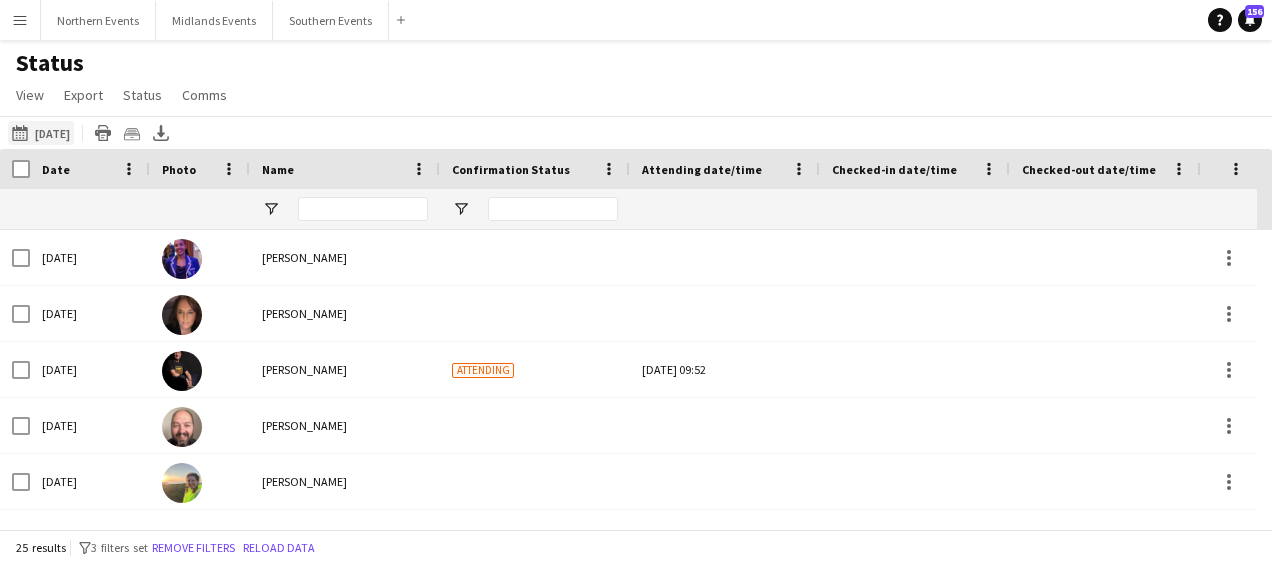 click on "[DATE]
[DATE]" 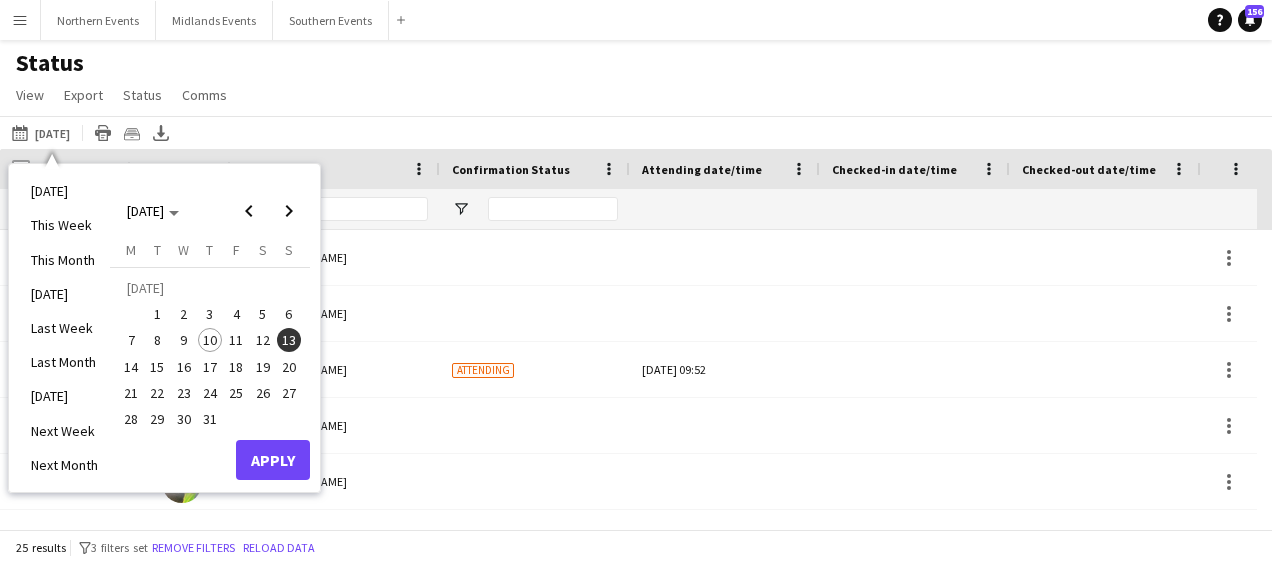 click on "11" at bounding box center (236, 340) 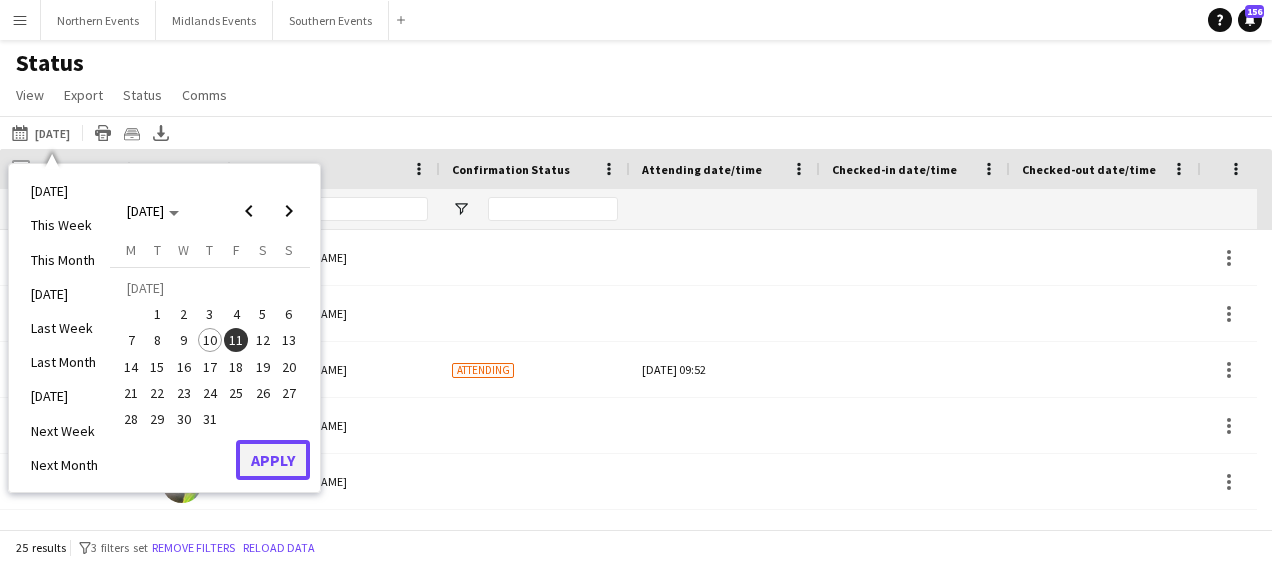 click on "Apply" at bounding box center (273, 460) 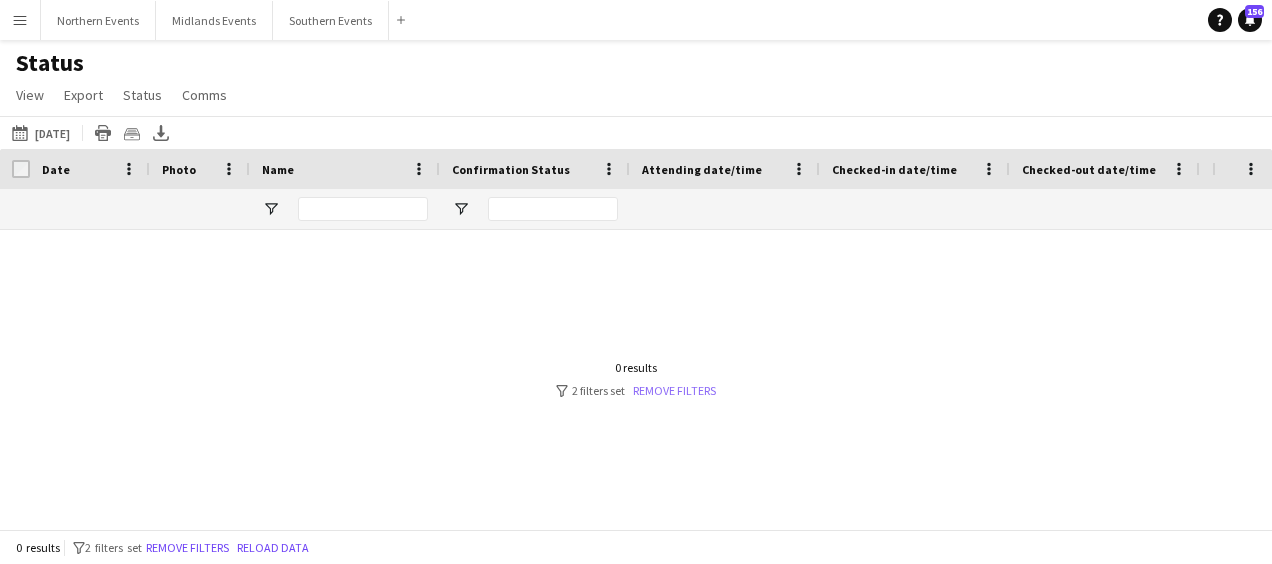 click on "Remove filters" at bounding box center (674, 390) 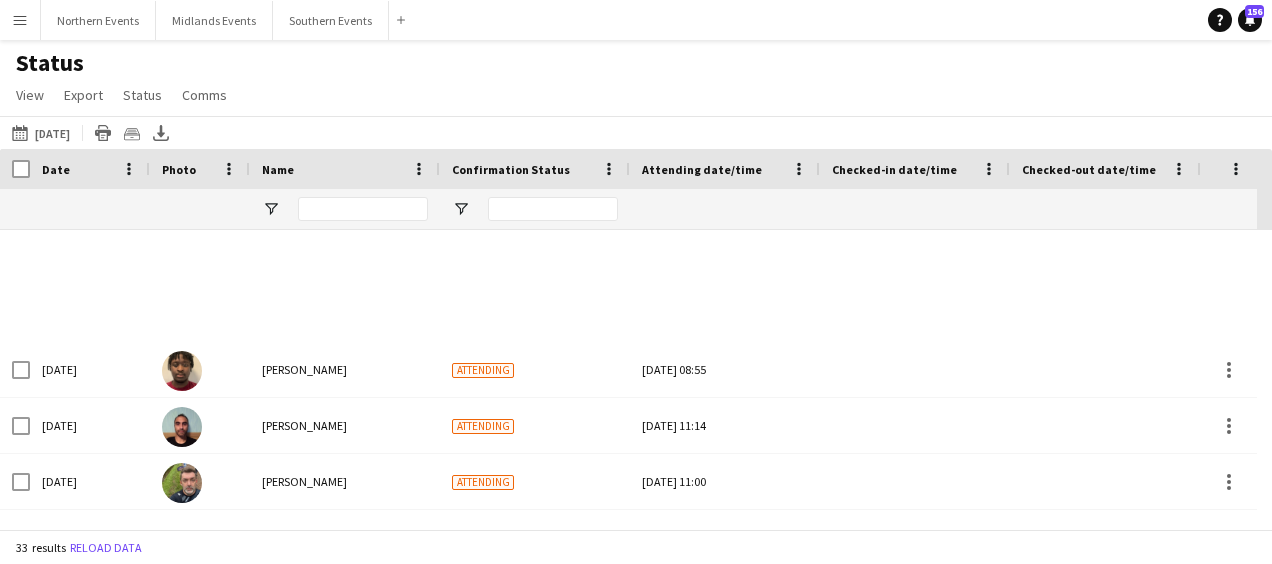 scroll, scrollTop: 727, scrollLeft: 0, axis: vertical 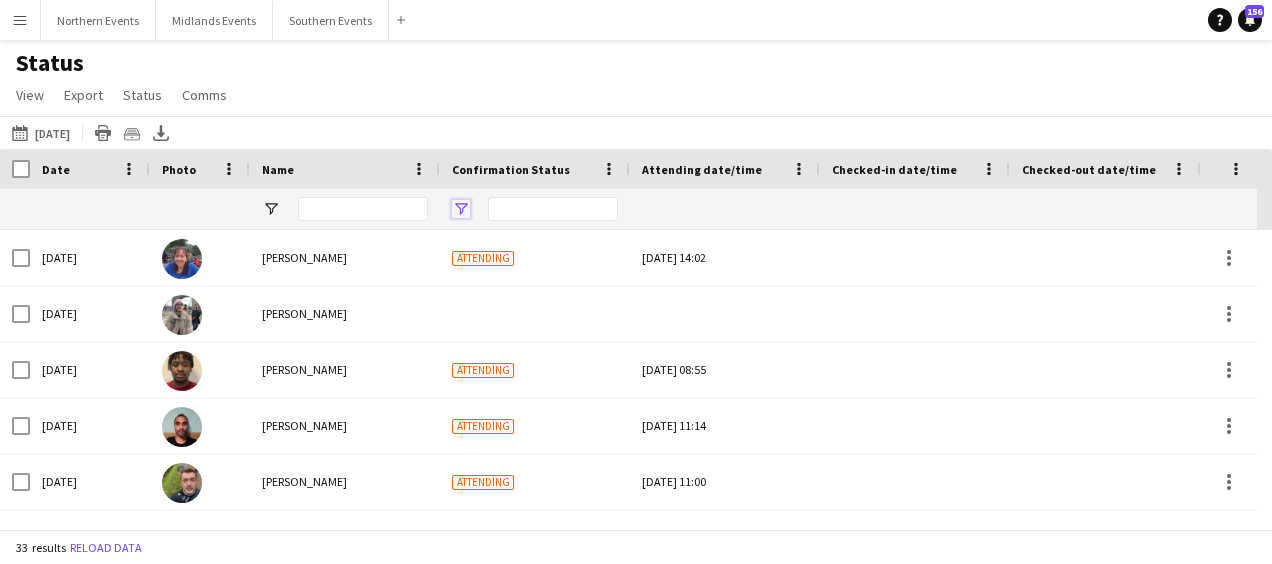 click at bounding box center (461, 209) 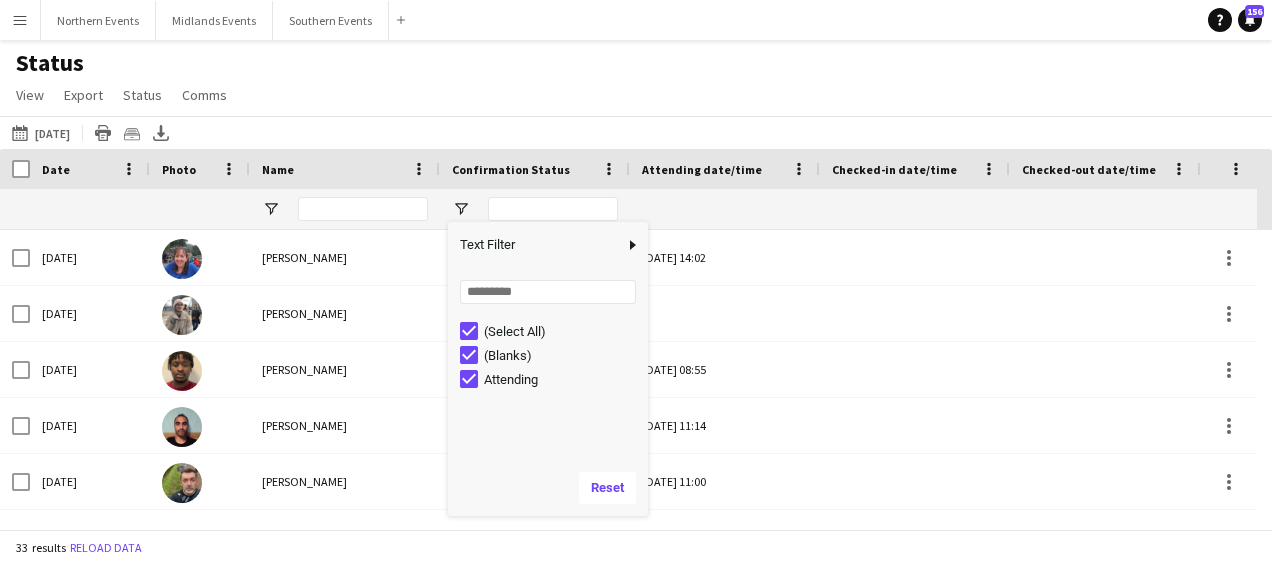 click on "Status   View   Views  Default view New view Update view Delete view Edit name Customise view Customise filters Reset Filters Reset View Reset All  Export  Export as XLSX Export as CSV Export as PDF Crew files as ZIP  Status  Confirm attendance Check-in Check-out Clear confirm attendance Clear check-in Clear check-out  Comms  Send notification Chat" 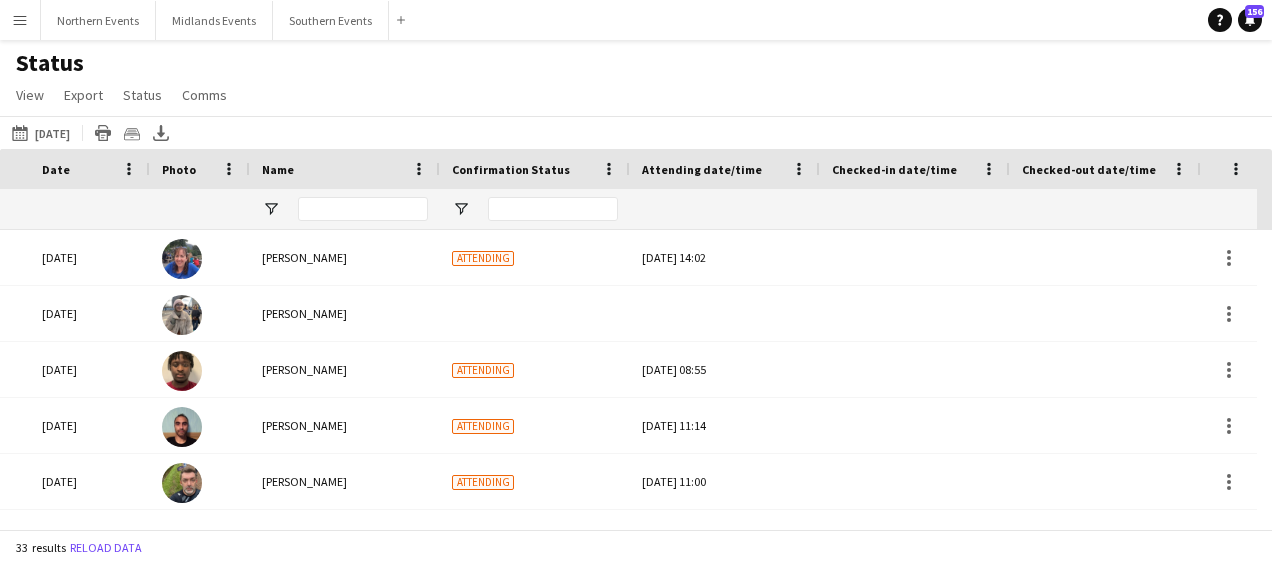 scroll, scrollTop: 0, scrollLeft: 396, axis: horizontal 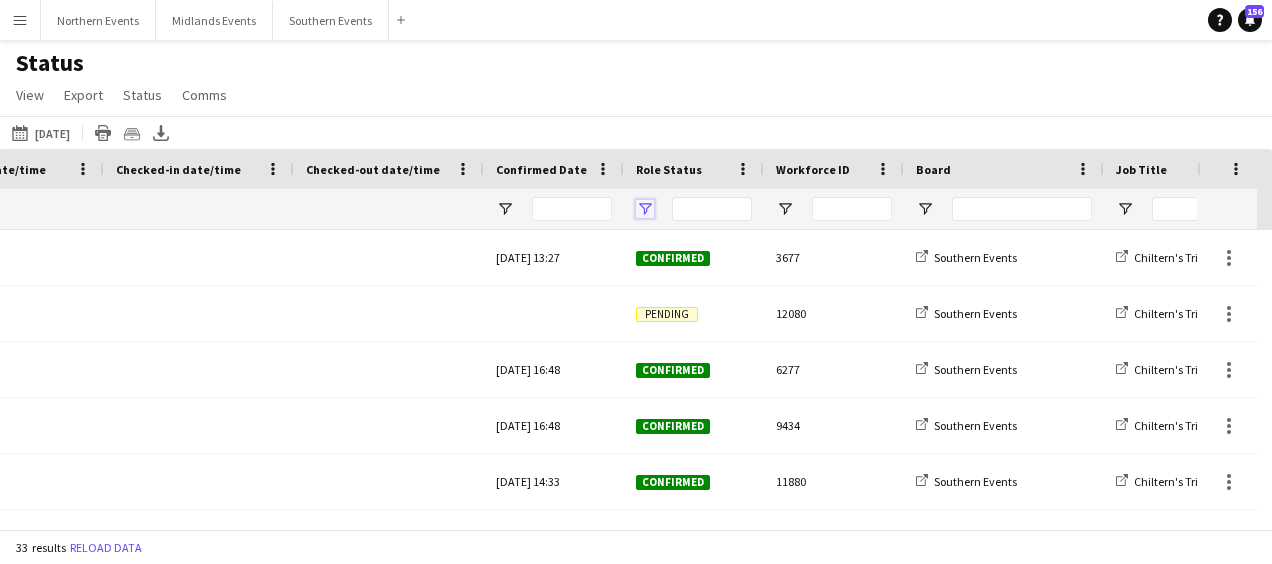 click at bounding box center [645, 209] 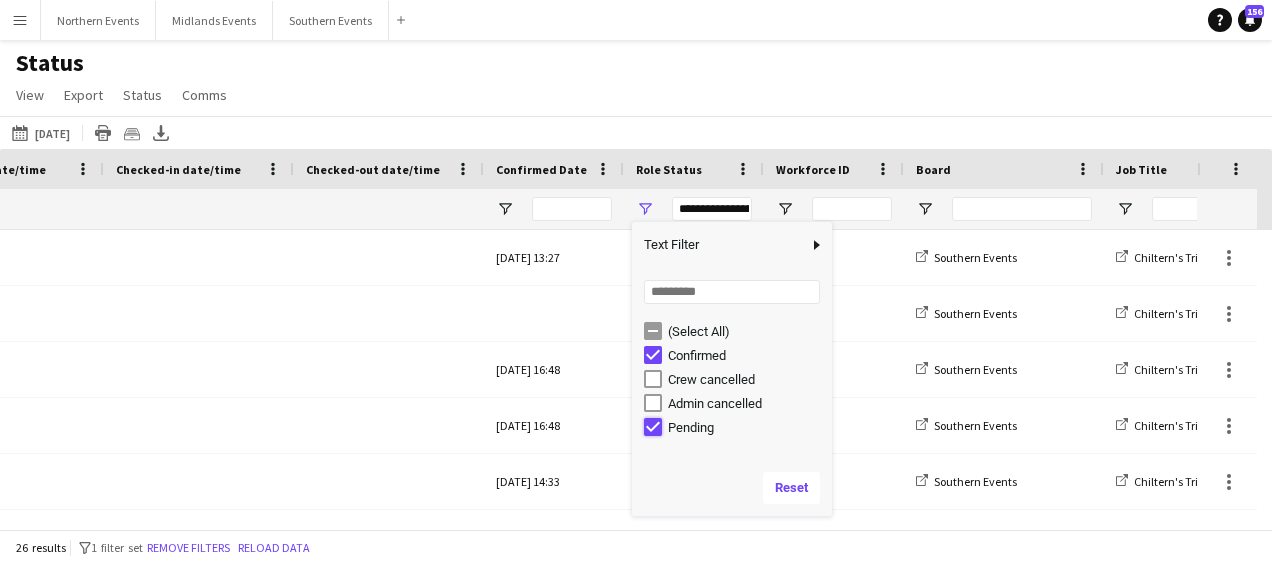 type on "**********" 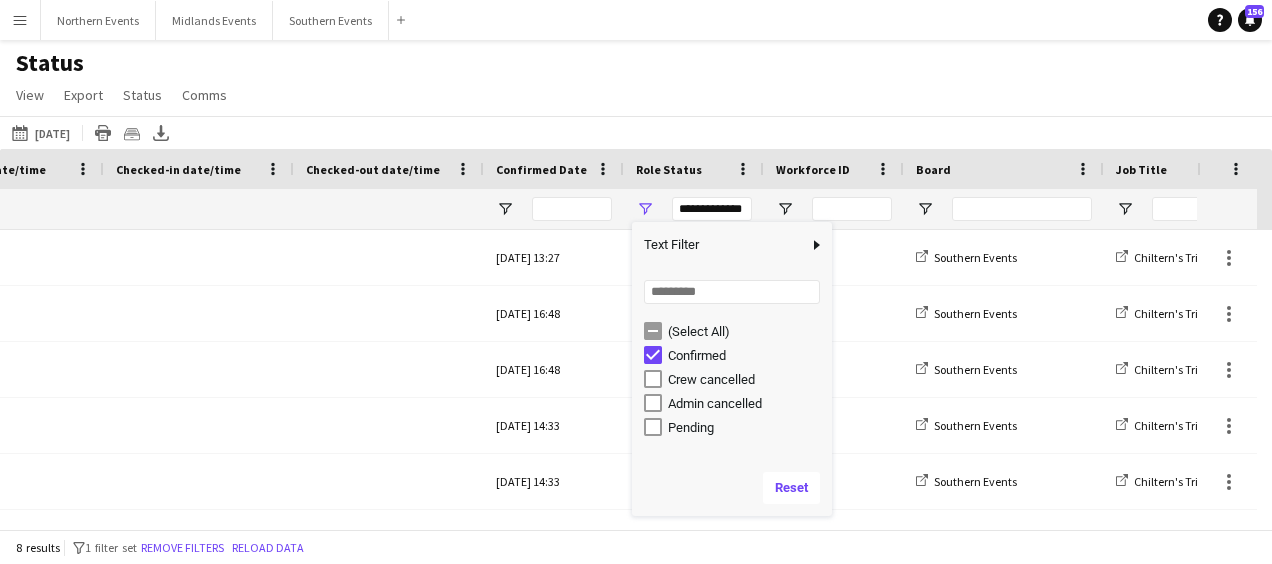 click on "Status   View   Views  Default view New view Update view Delete view Edit name Customise view Customise filters Reset Filters Reset View Reset All  Export  Export as XLSX Export as CSV Export as PDF Crew files as ZIP  Status  Confirm attendance Check-in Check-out Clear confirm attendance Clear check-in Clear check-out  Comms  Send notification Chat" 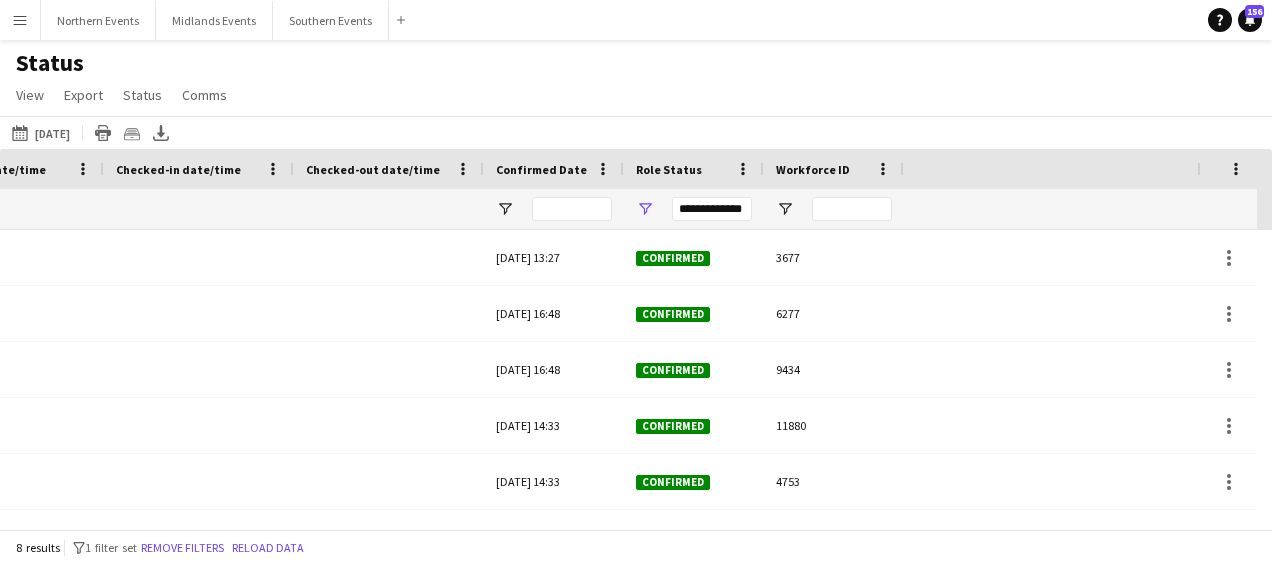 scroll, scrollTop: 0, scrollLeft: 164, axis: horizontal 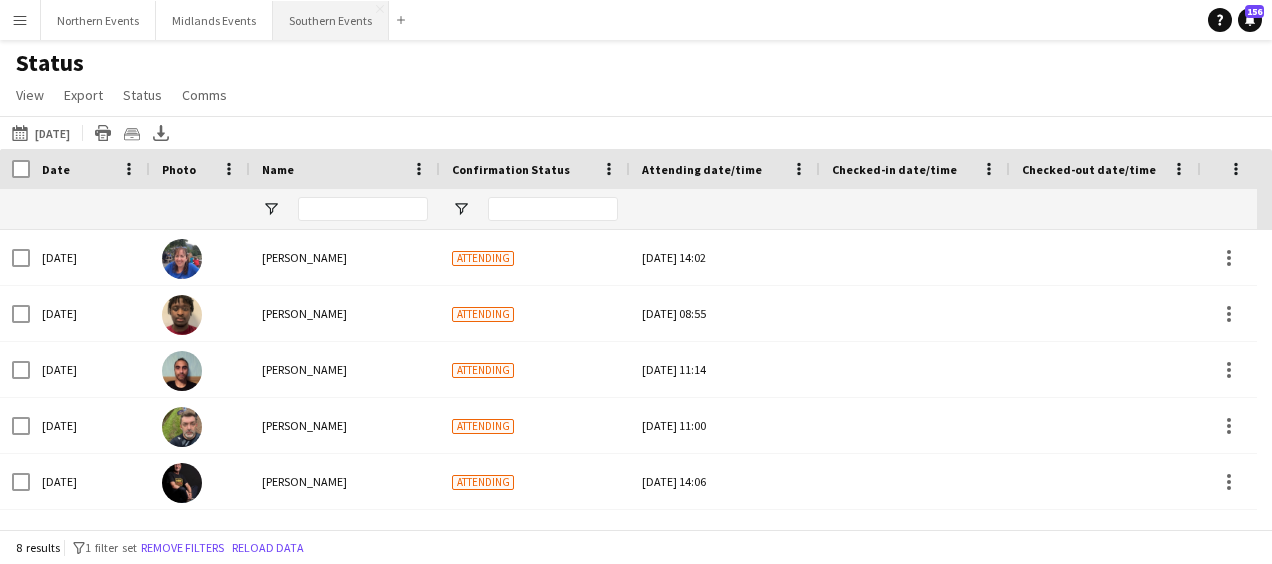 click on "Southern Events
Close" at bounding box center (331, 20) 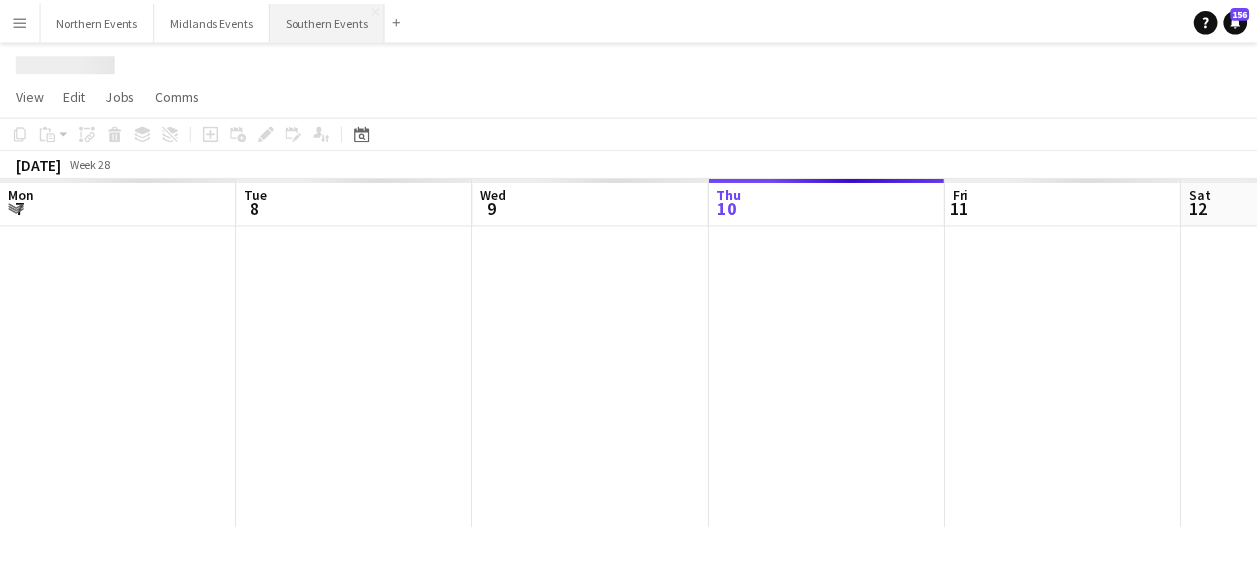 scroll, scrollTop: 0, scrollLeft: 478, axis: horizontal 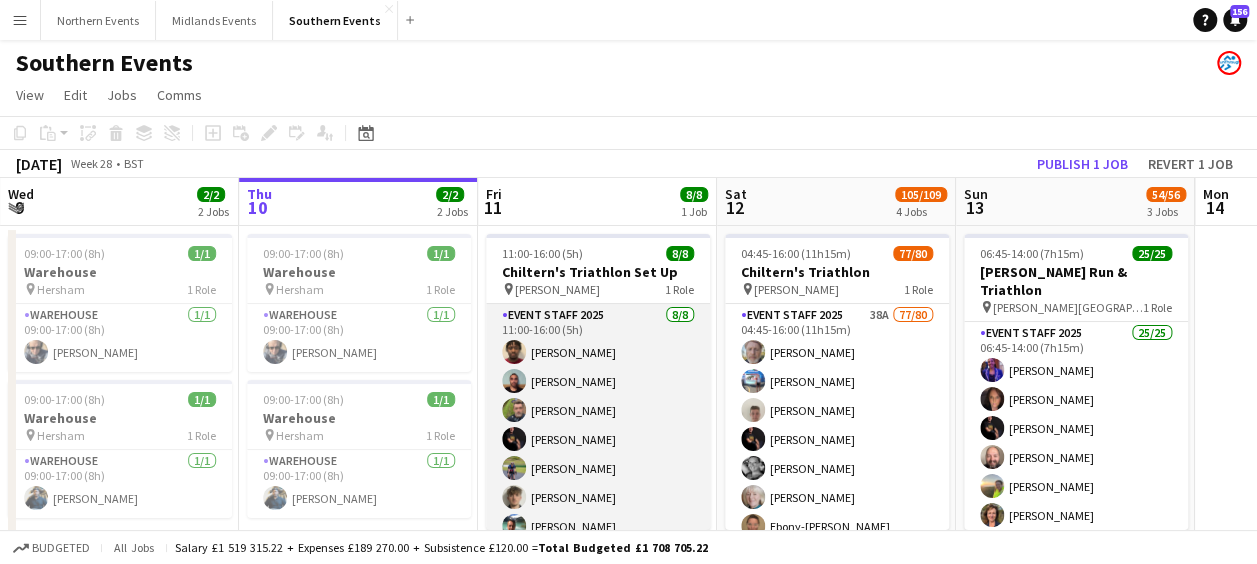 click on "Event Staff 2025   [DATE]   11:00-16:00 (5h)
[PERSON_NAME] [PERSON_NAME] [PERSON_NAME] [PERSON_NAME] [PERSON_NAME] [PERSON_NAME] [PERSON_NAME] [PERSON_NAME]" at bounding box center [598, 439] 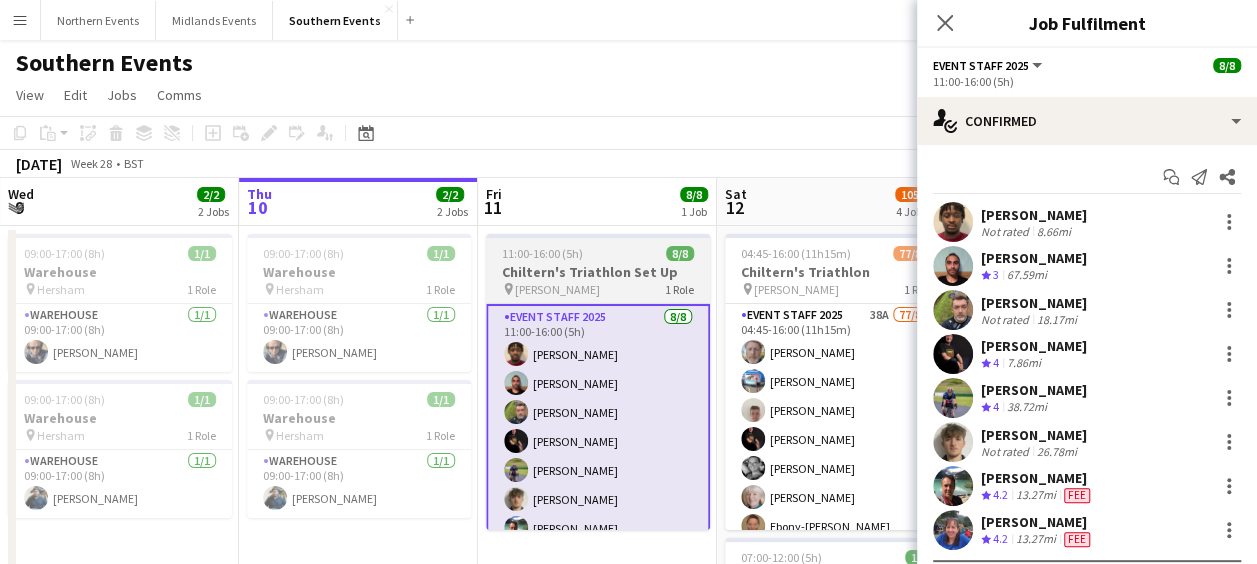 click on "11:00-16:00 (5h)" at bounding box center [542, 253] 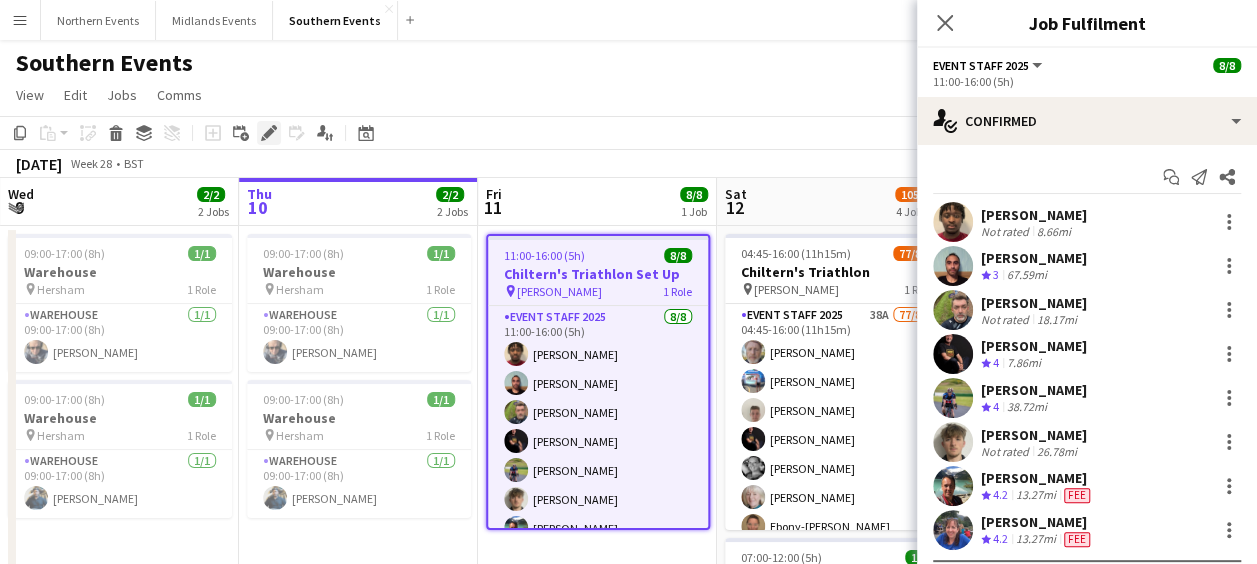 click 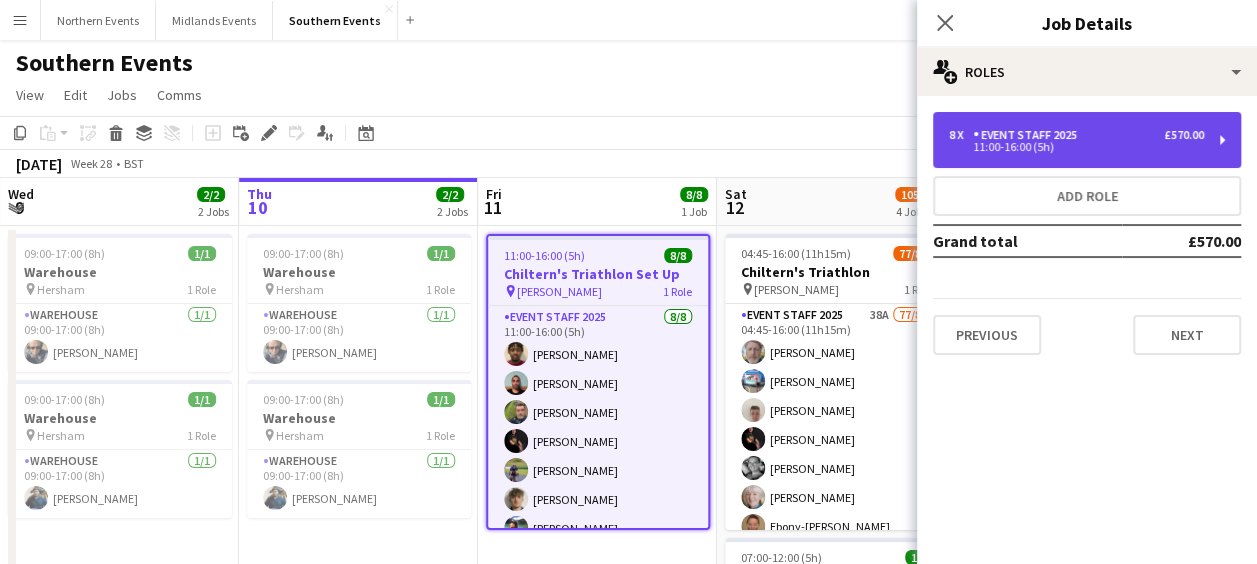click on "Event Staff 2025" at bounding box center [1029, 135] 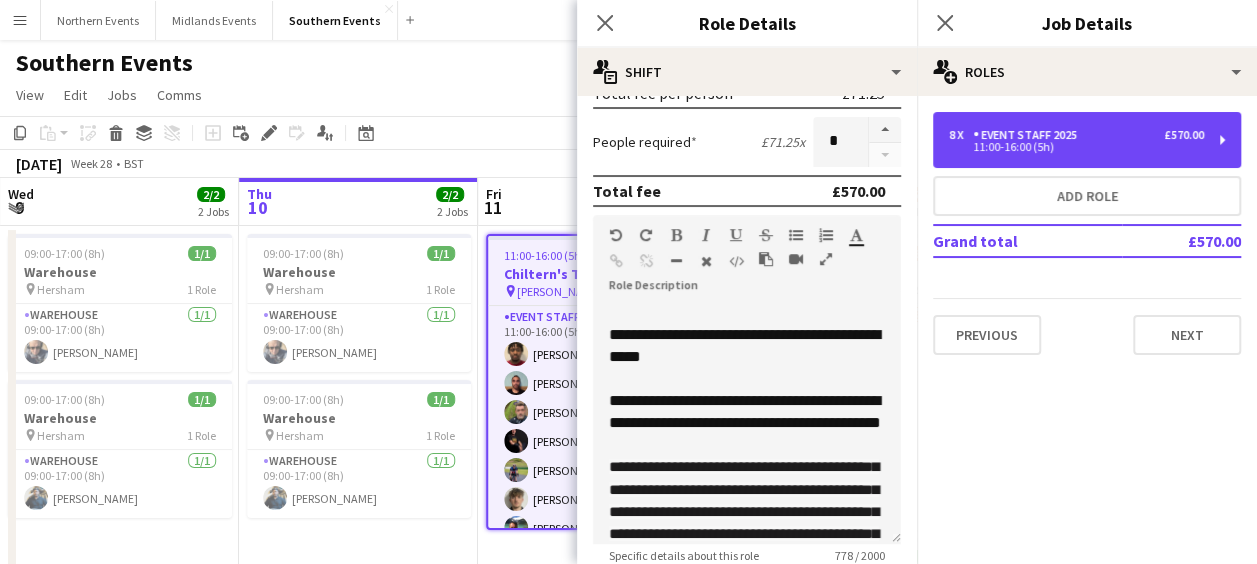 scroll, scrollTop: 482, scrollLeft: 0, axis: vertical 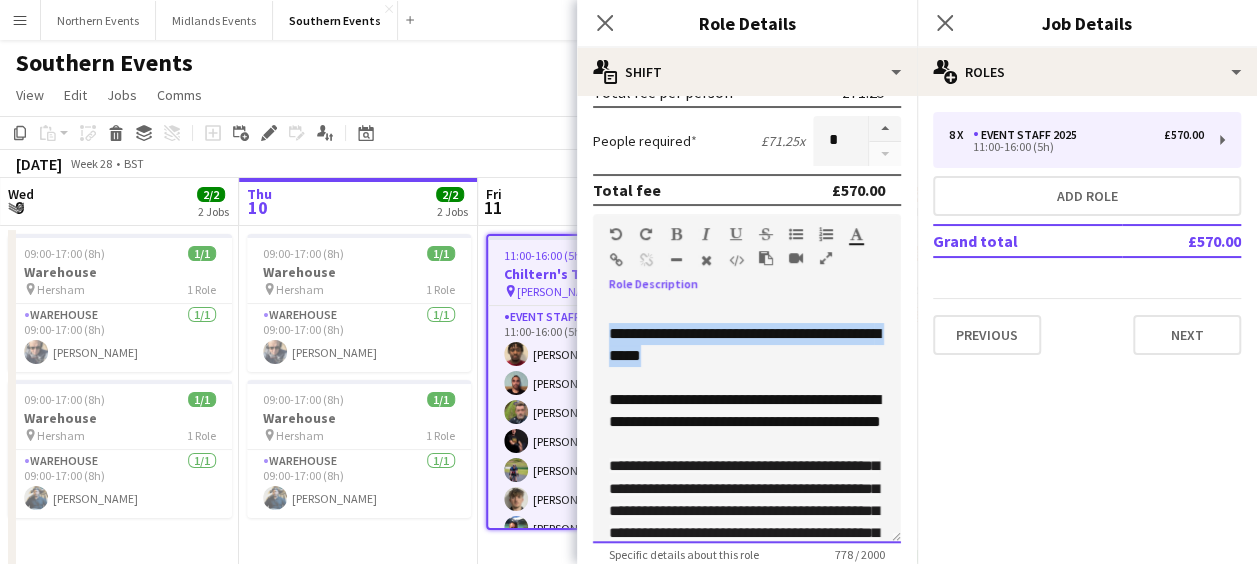 drag, startPoint x: 604, startPoint y: 327, endPoint x: 838, endPoint y: 354, distance: 235.55254 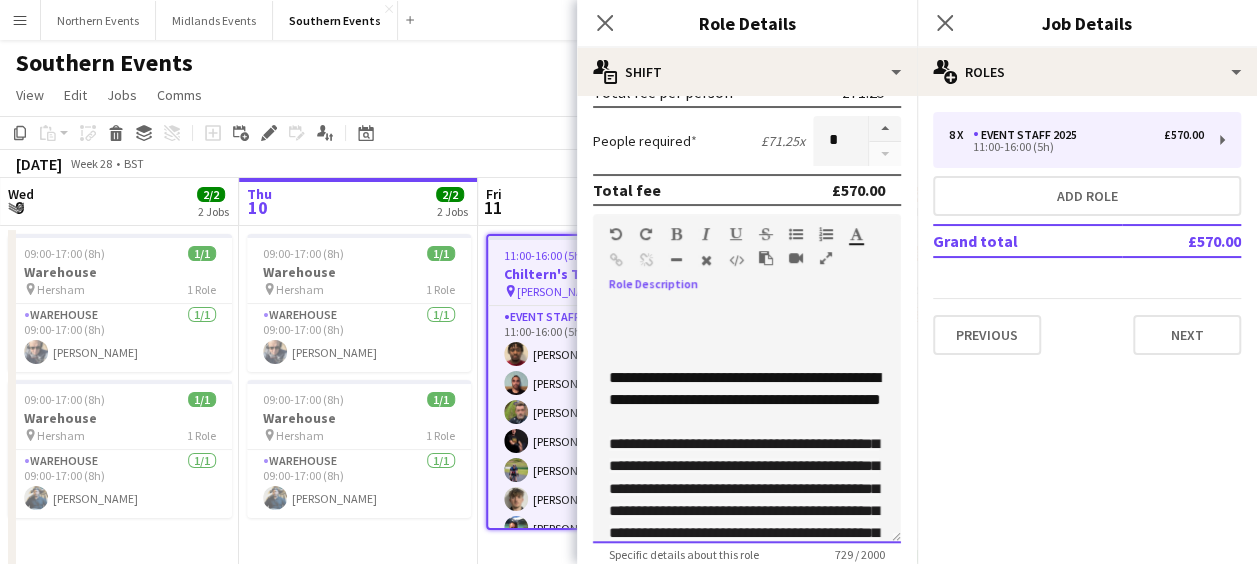 click on "**********" at bounding box center [745, 388] 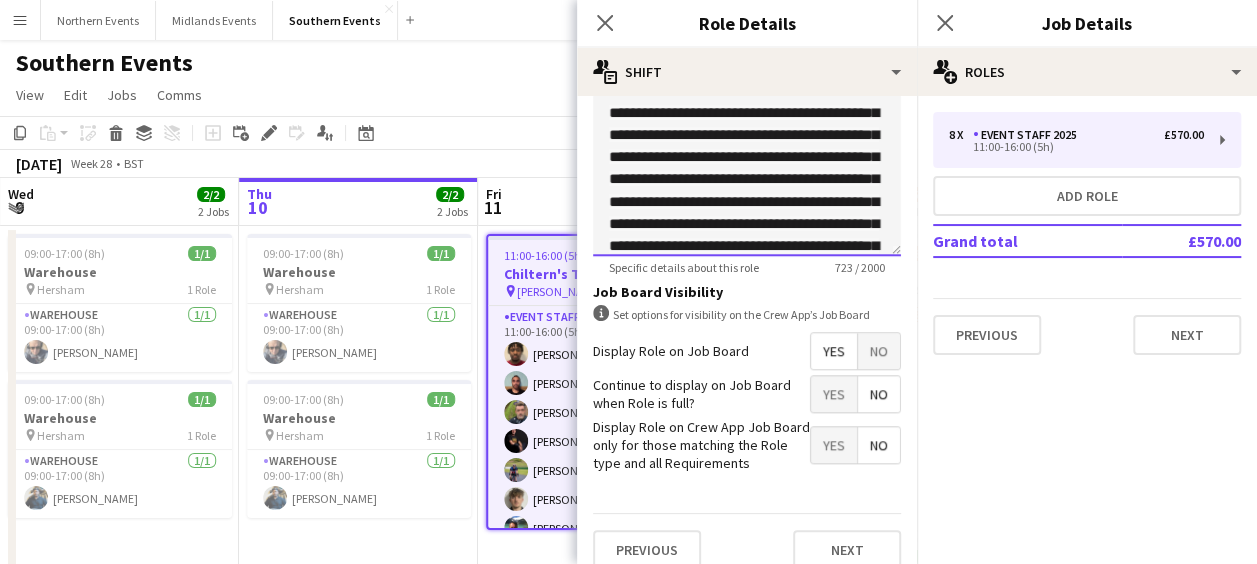 scroll, scrollTop: 789, scrollLeft: 0, axis: vertical 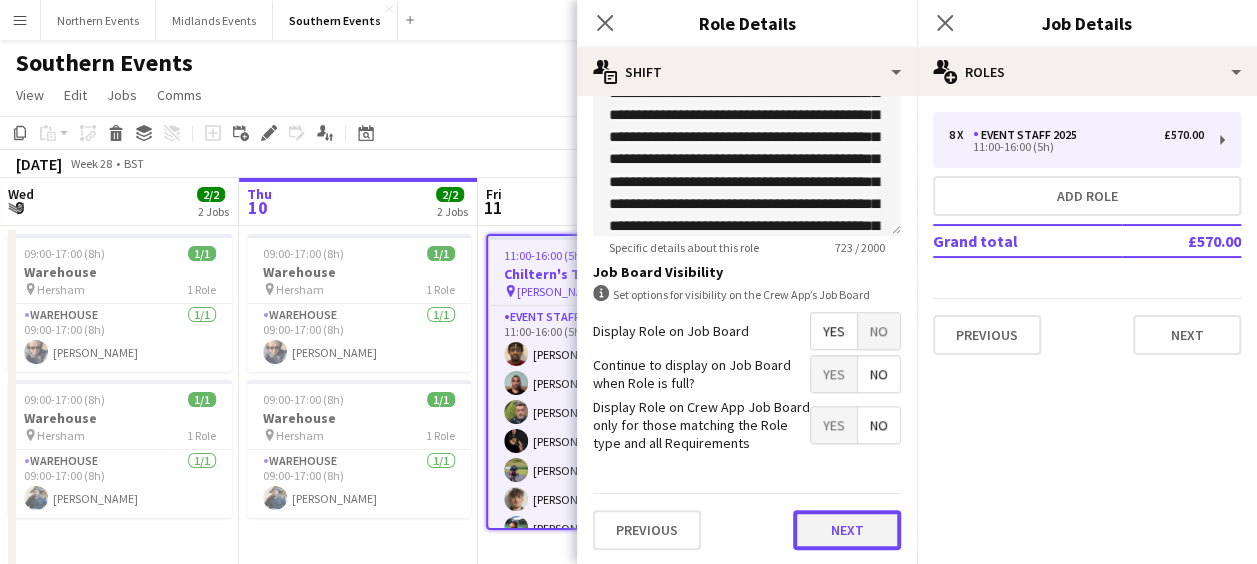 click on "Next" at bounding box center [847, 530] 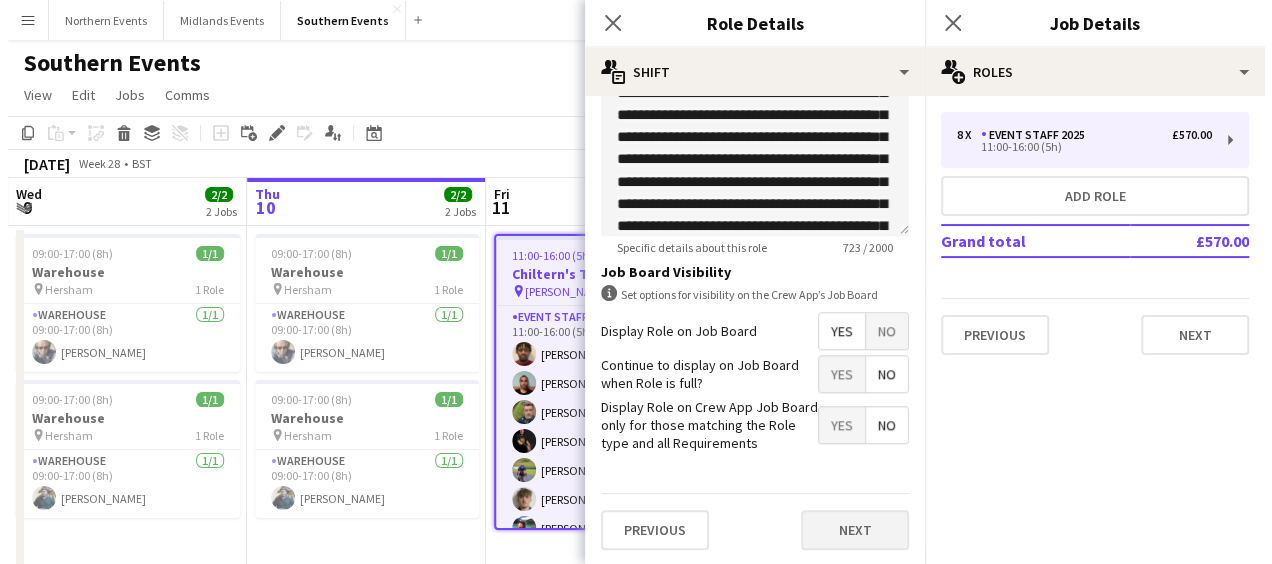 scroll, scrollTop: 0, scrollLeft: 0, axis: both 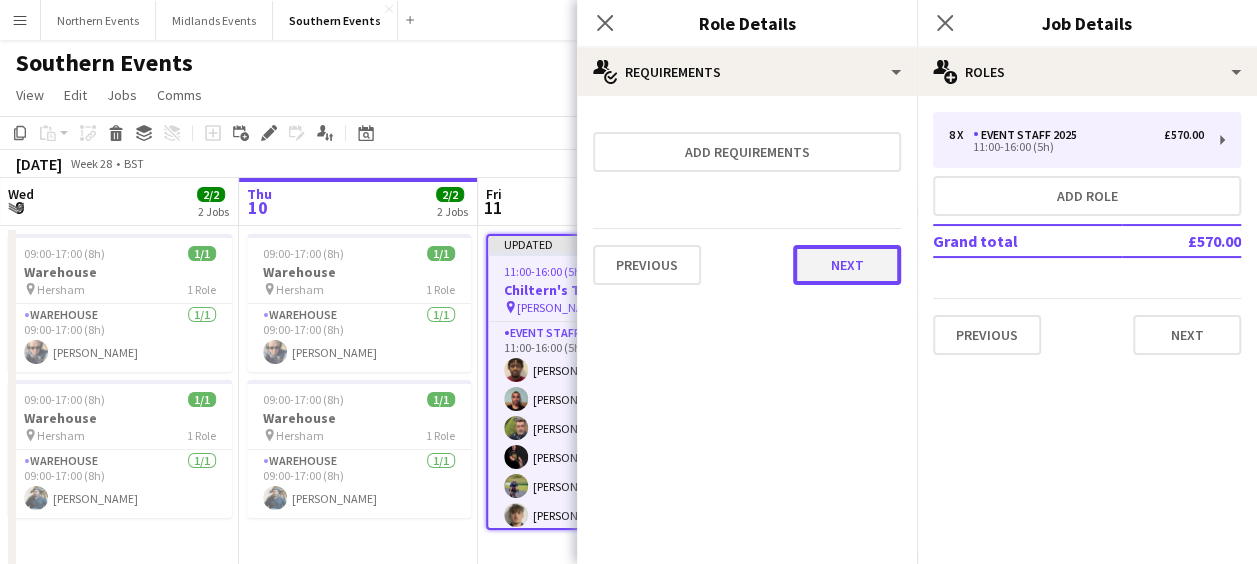 click on "Next" at bounding box center [847, 265] 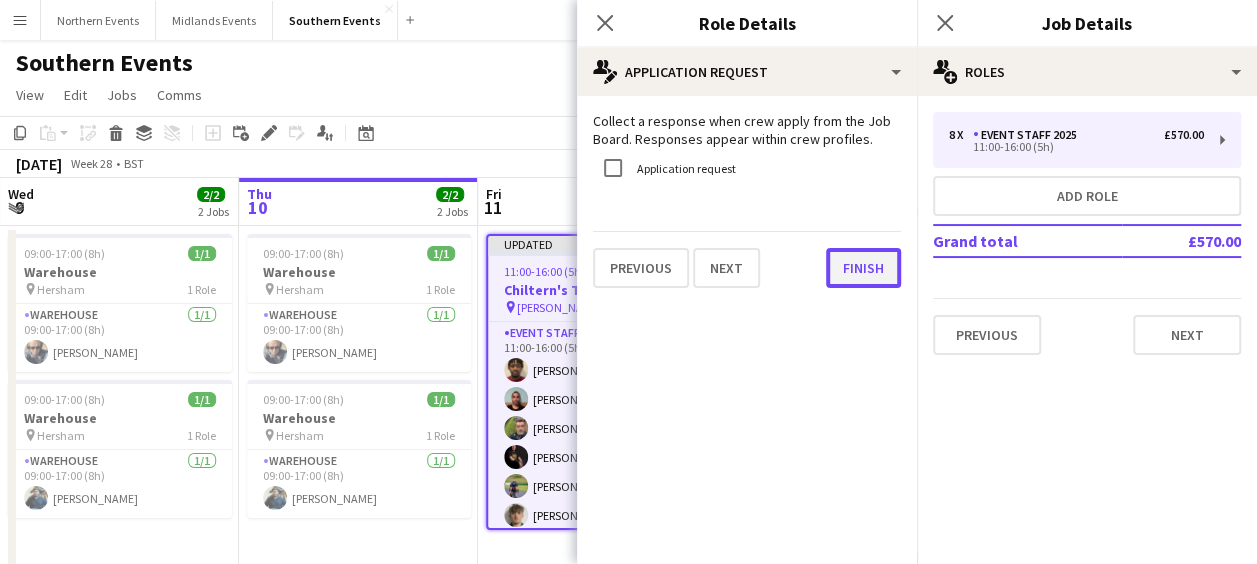 click on "Finish" at bounding box center (863, 268) 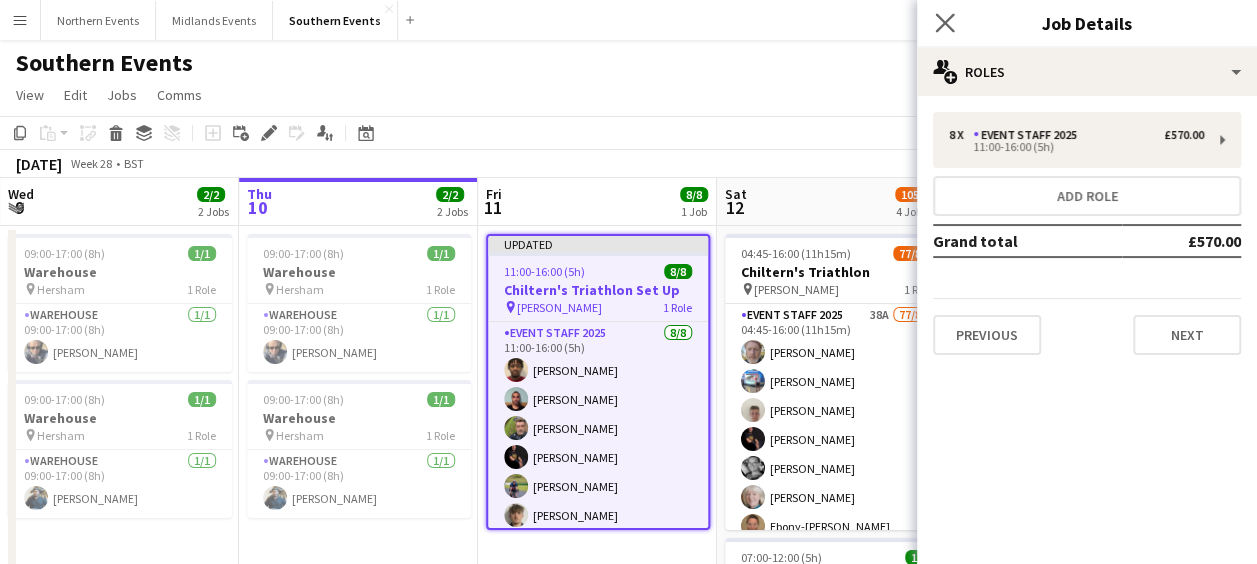 click on "Close pop-in" 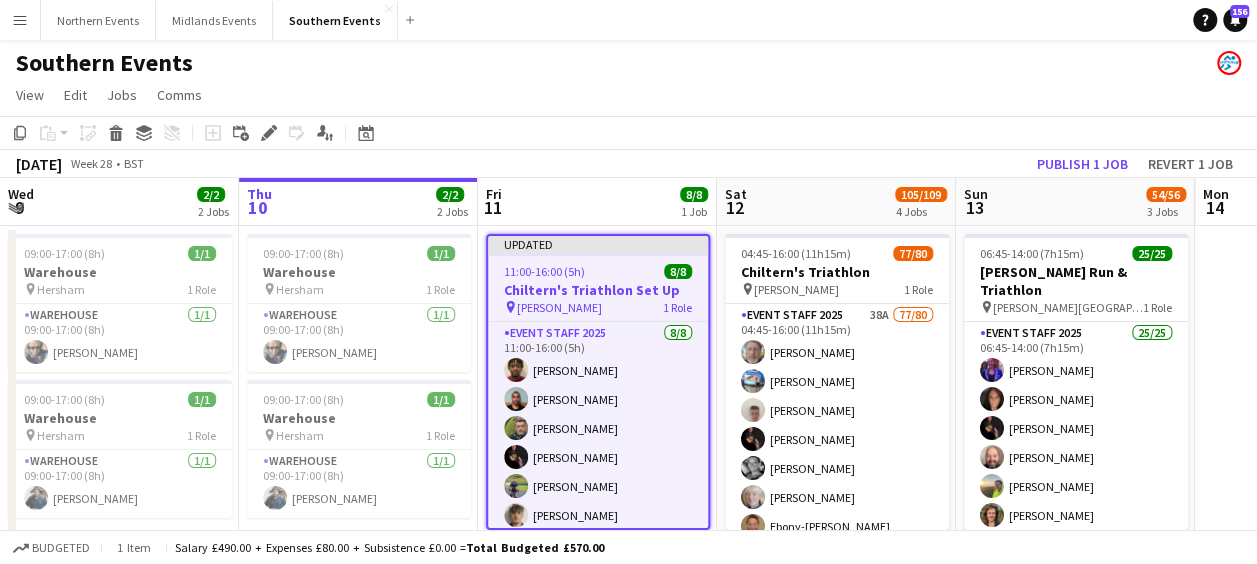 click on "View  Day view expanded Day view collapsed Month view Date picker Jump to [DATE] Expand Linked Jobs Collapse Linked Jobs  Edit  Copy Ctrl+C  Paste  Without Crew Ctrl+V With Crew Ctrl+Shift+V Paste as linked job  Group  Group Ungroup  Jobs  New Job Edit Job Delete Job New Linked Job Edit Linked Jobs Job fulfilment Promote Role Copy Role URL  Comms  Notify confirmed crew Create chat" 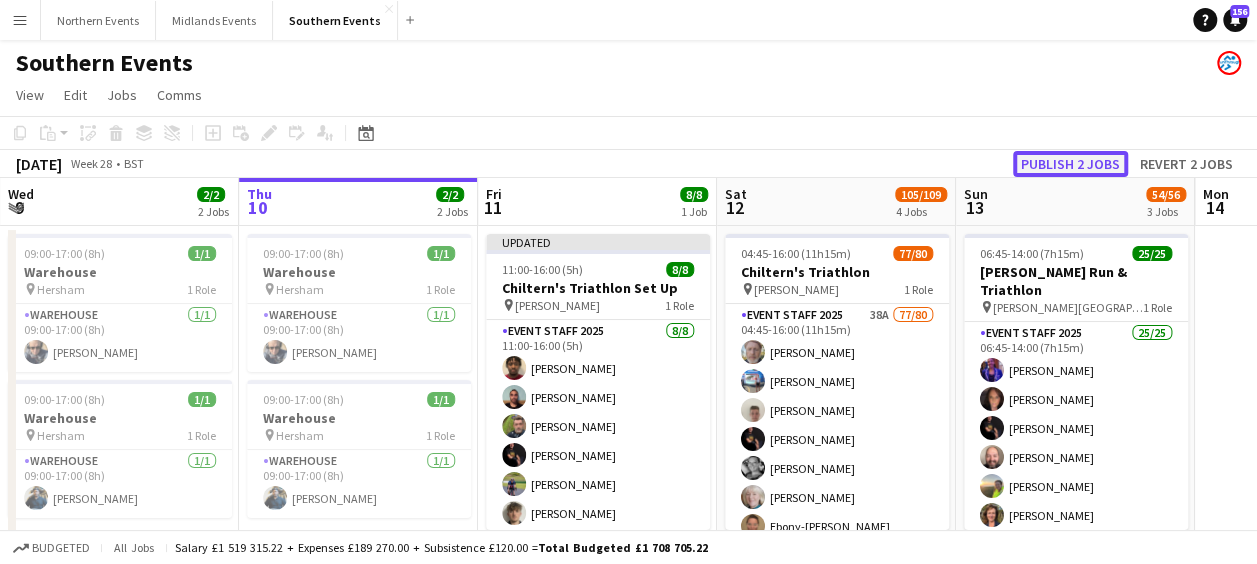 click on "Publish 2 jobs" 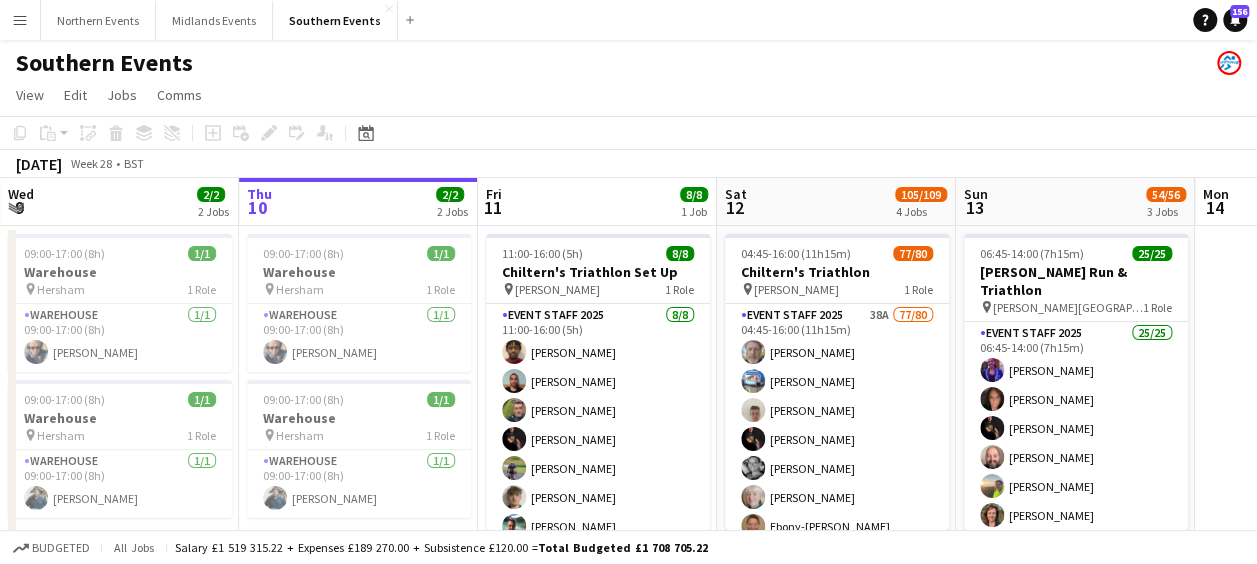 click on "Menu" at bounding box center (20, 20) 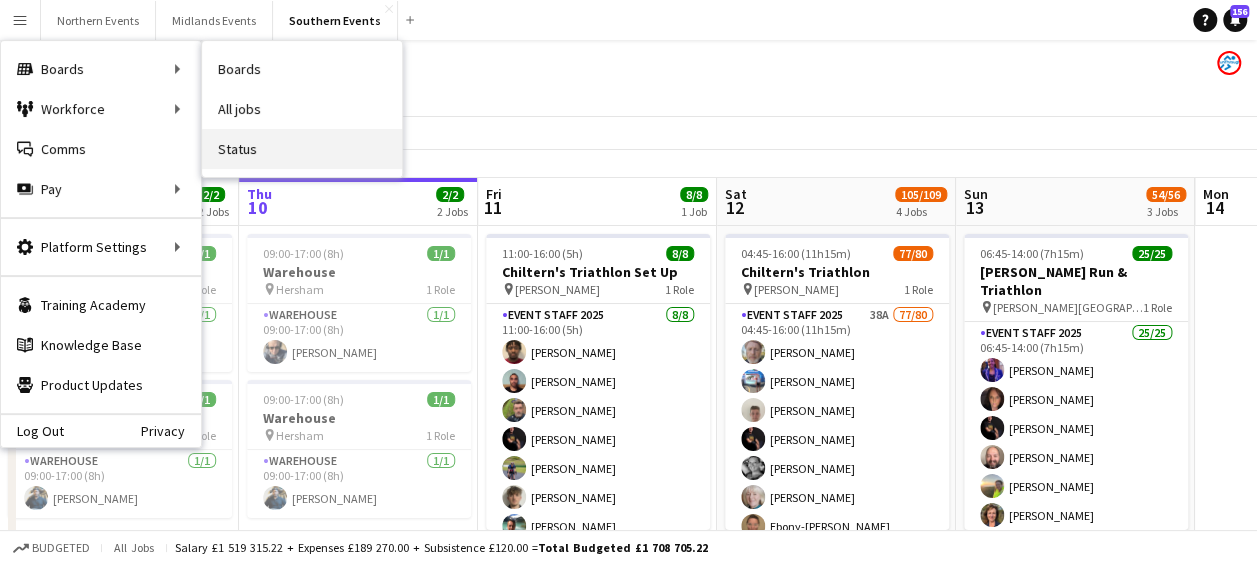 click on "Status" at bounding box center (302, 149) 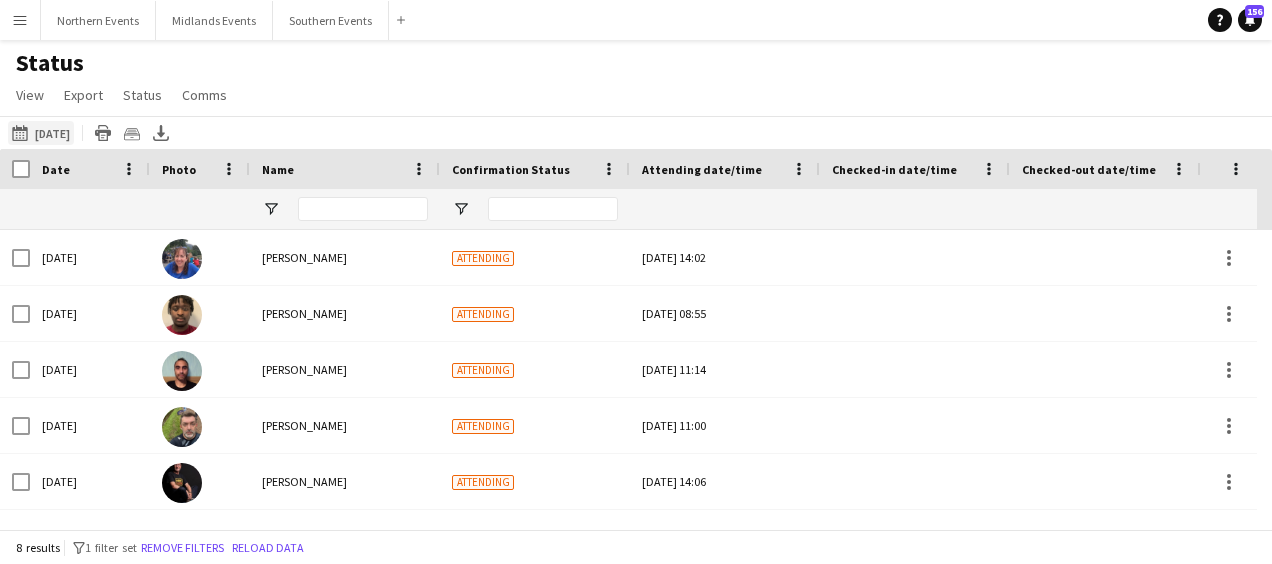 click on "[DATE]
[DATE]" 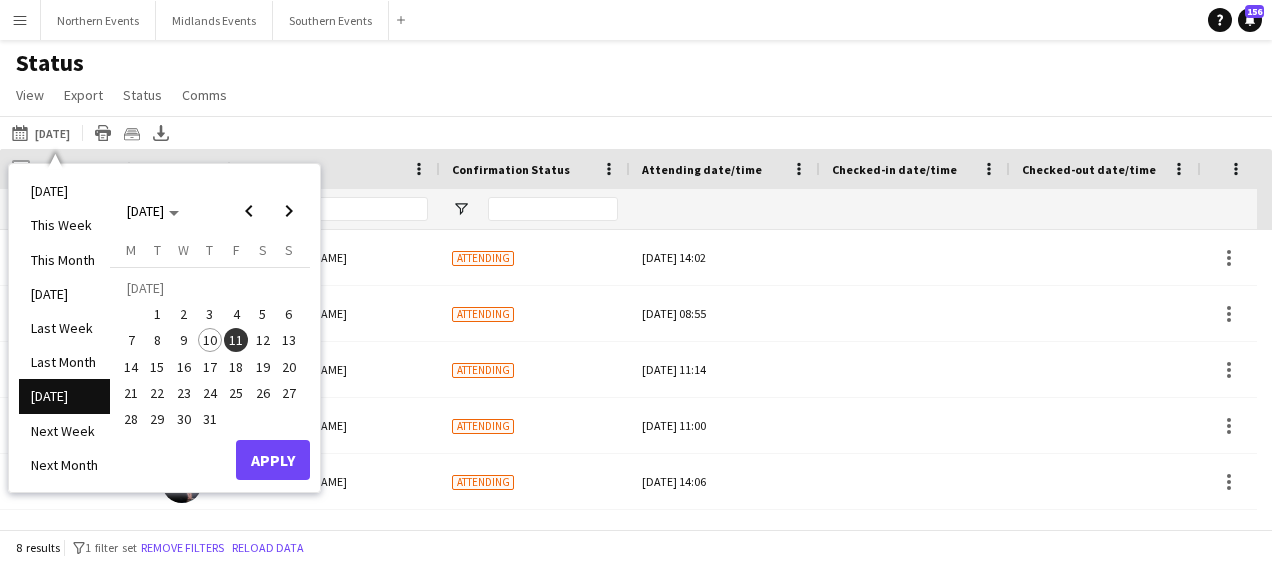 click on "12" at bounding box center (263, 340) 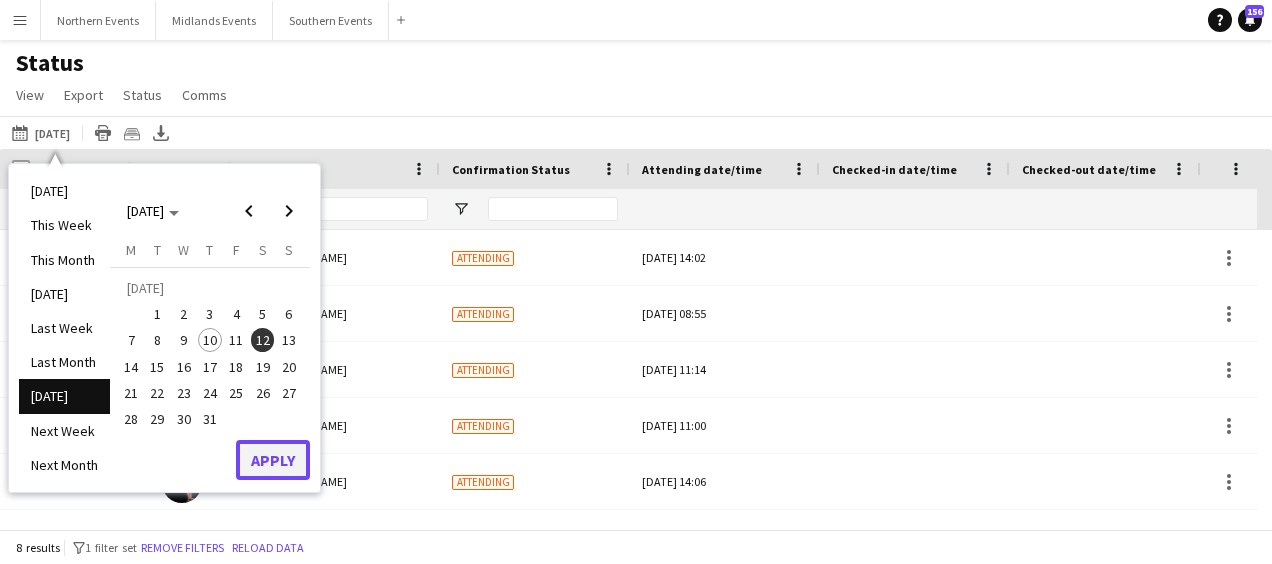 click on "Apply" at bounding box center (273, 460) 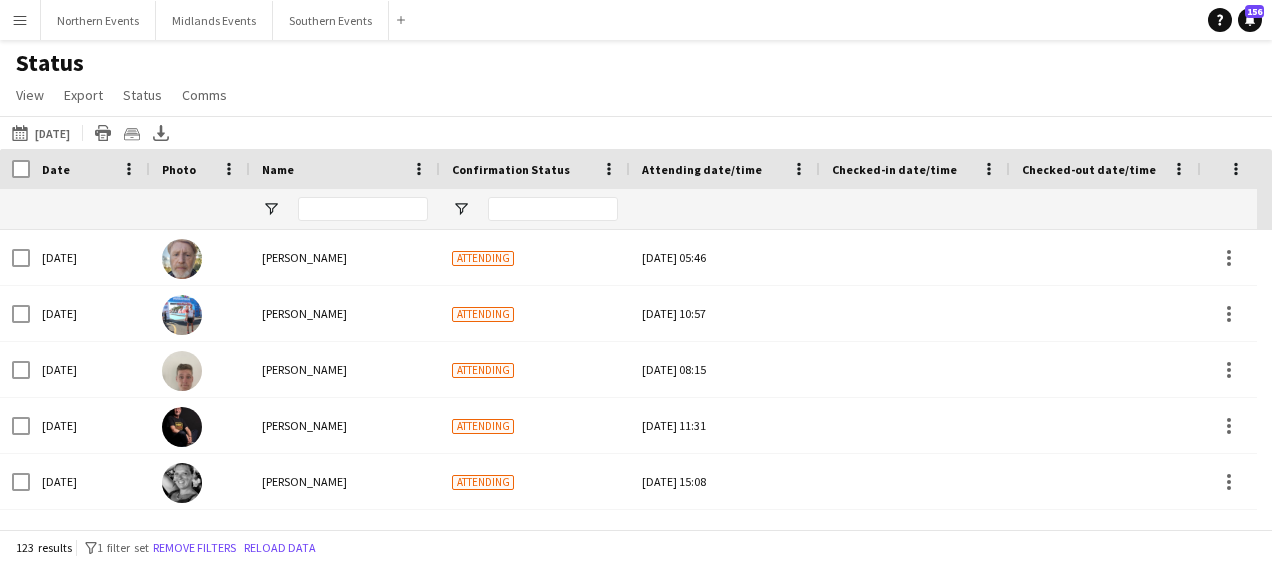 scroll, scrollTop: 106, scrollLeft: 0, axis: vertical 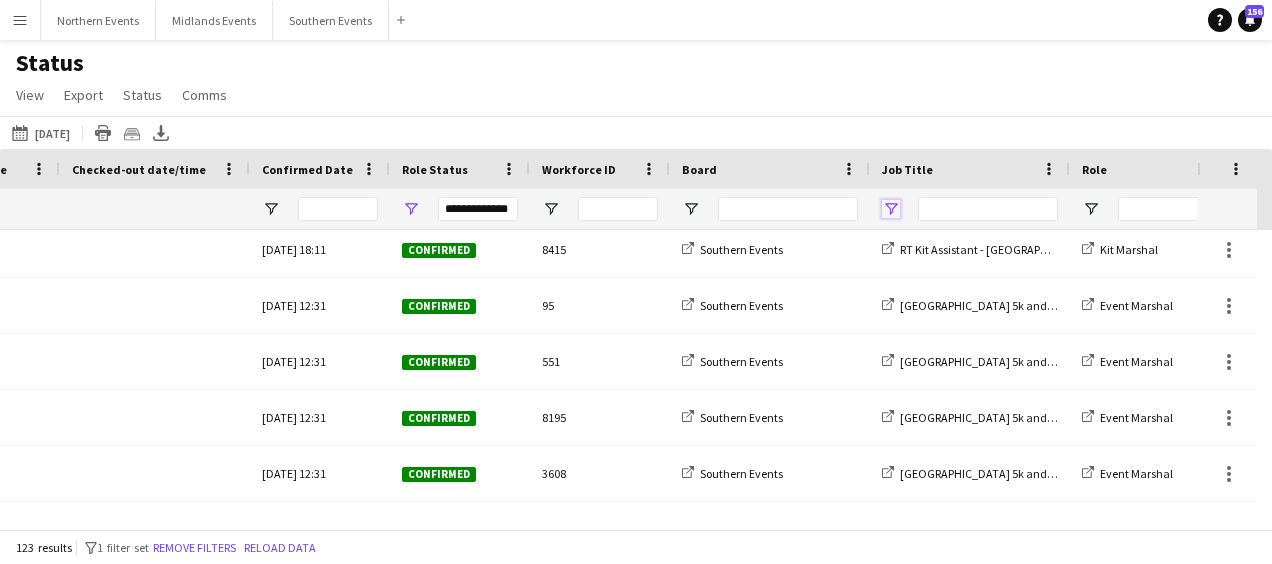 click at bounding box center (891, 209) 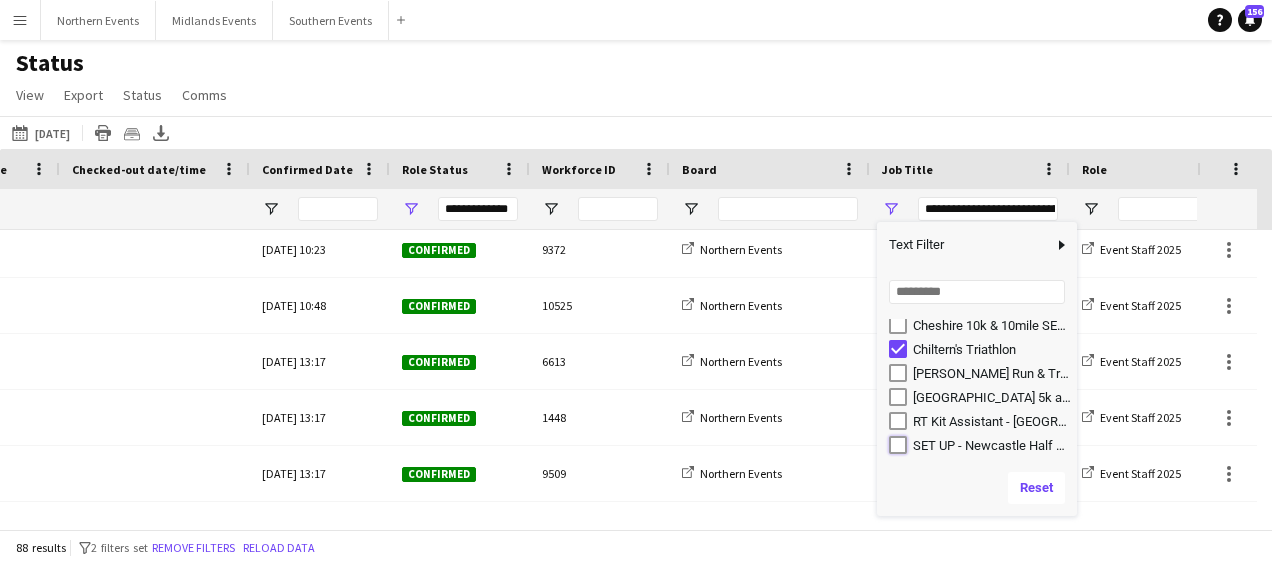 type on "**********" 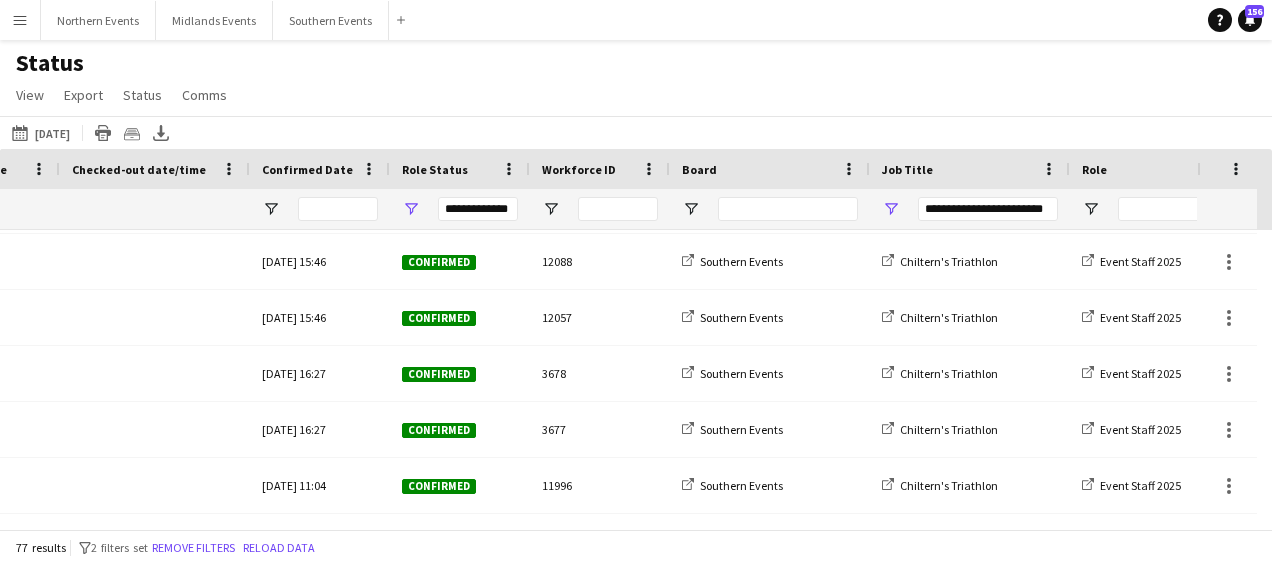 click on "Status   View   Views  Default view New view Update view Delete view Edit name Customise view Customise filters Reset Filters Reset View Reset All  Export  Export as XLSX Export as CSV Export as PDF Crew files as ZIP  Status  Confirm attendance Check-in Check-out Clear confirm attendance Clear check-in Clear check-out  Comms  Send notification Chat" 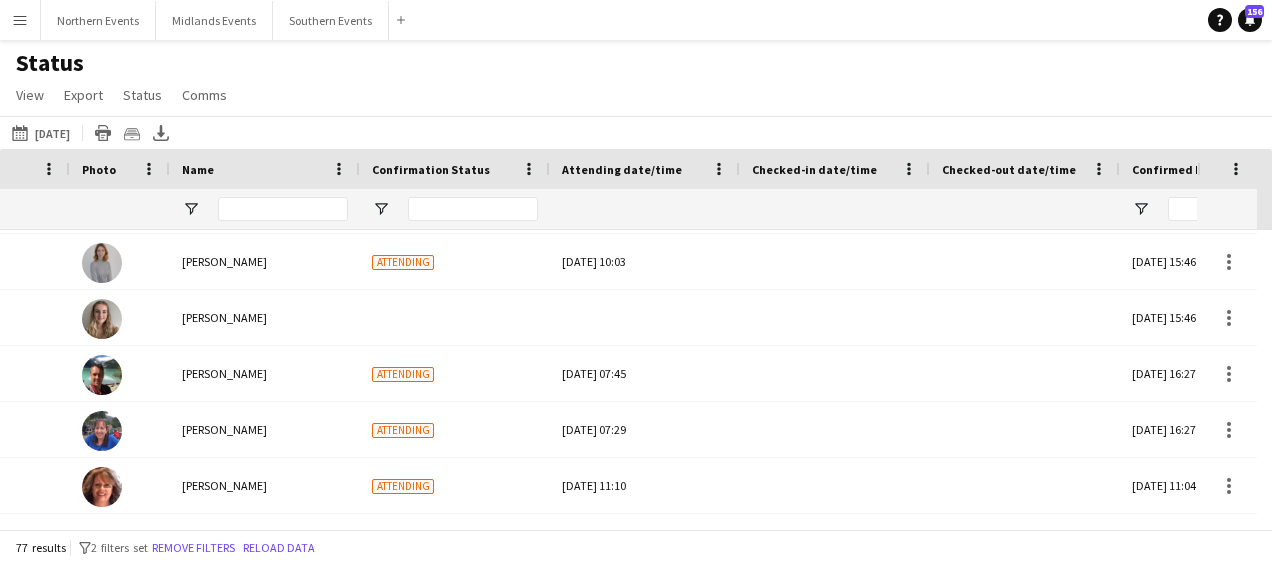 drag, startPoint x: 1250, startPoint y: 435, endPoint x: 1271, endPoint y: 514, distance: 81.7435 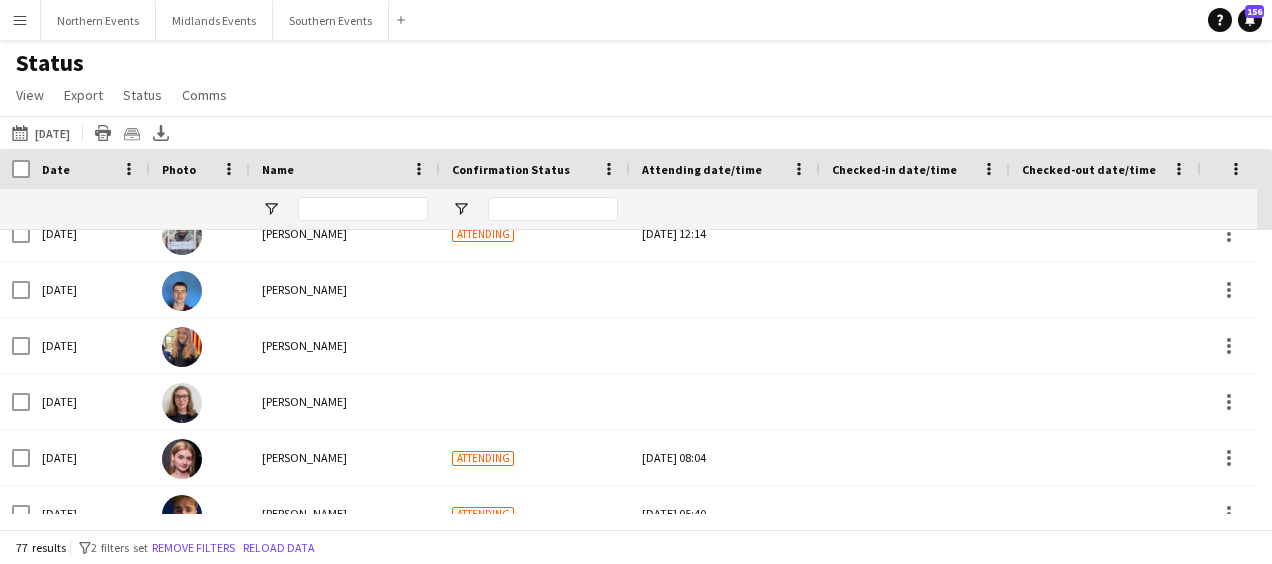 click on "Menu" at bounding box center [20, 20] 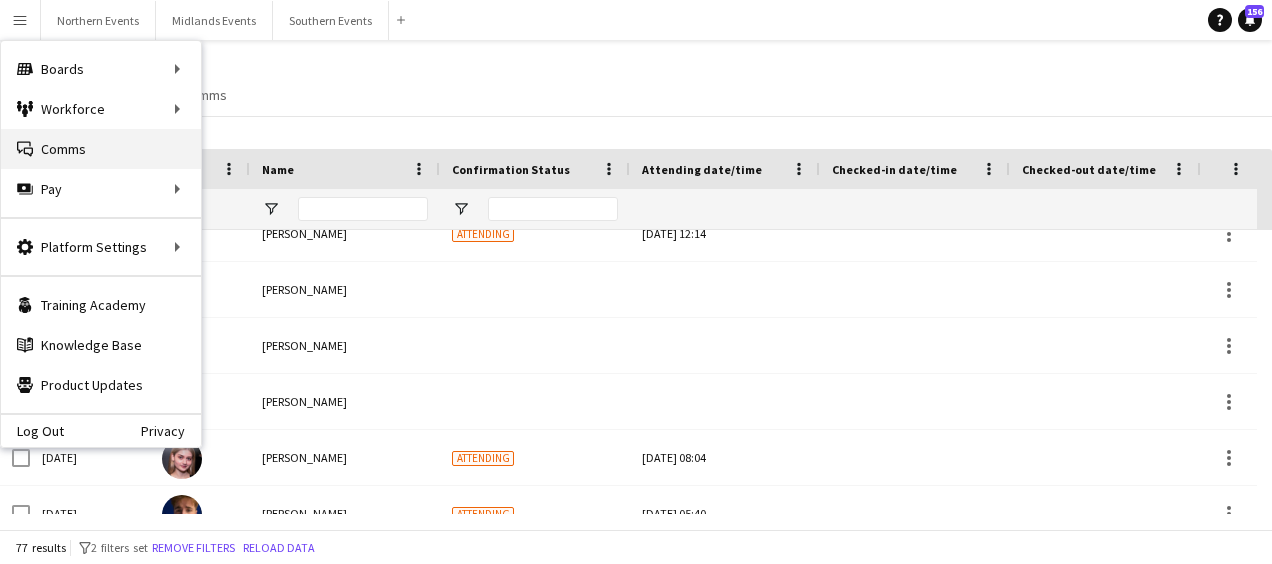 click on "Comms
Comms" at bounding box center (101, 149) 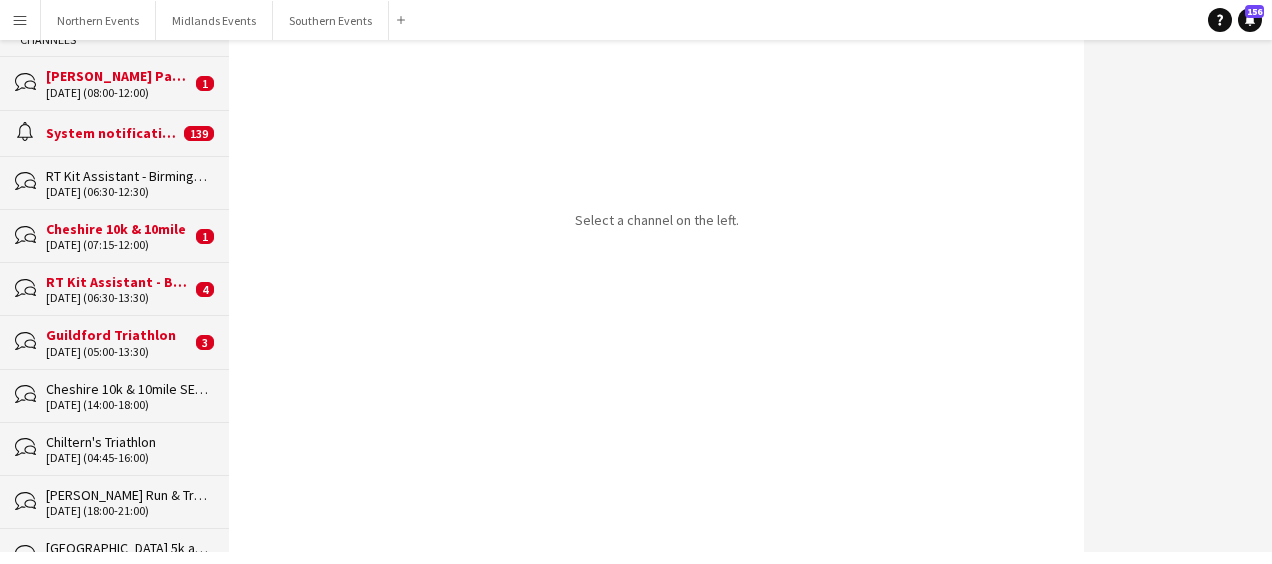 click on "Chiltern's Triathlon" 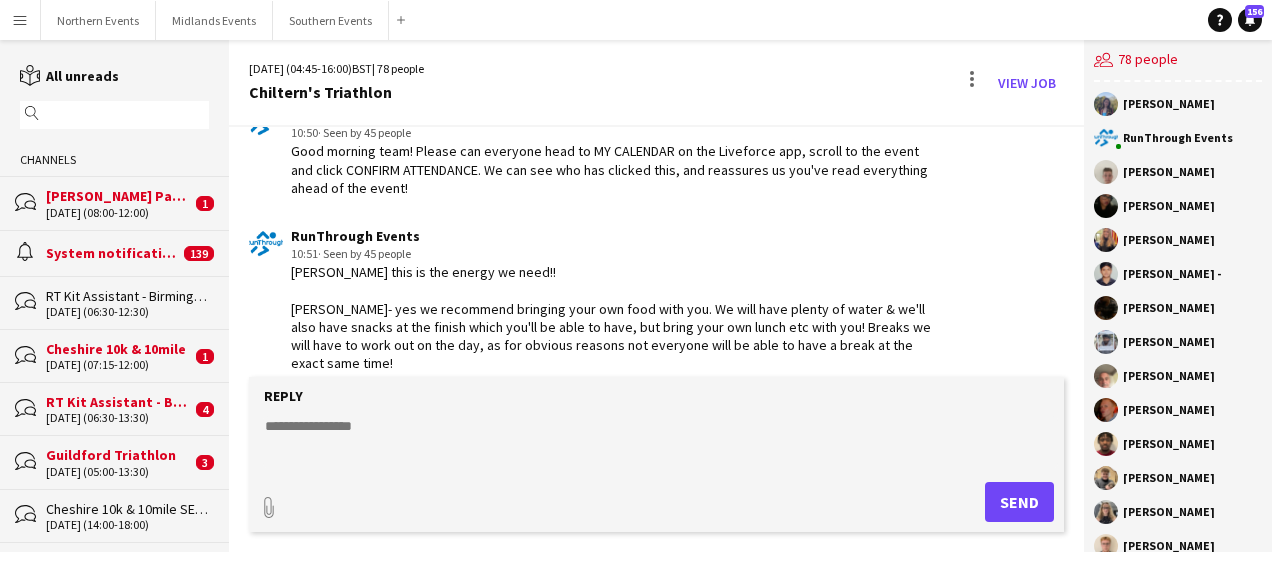 click 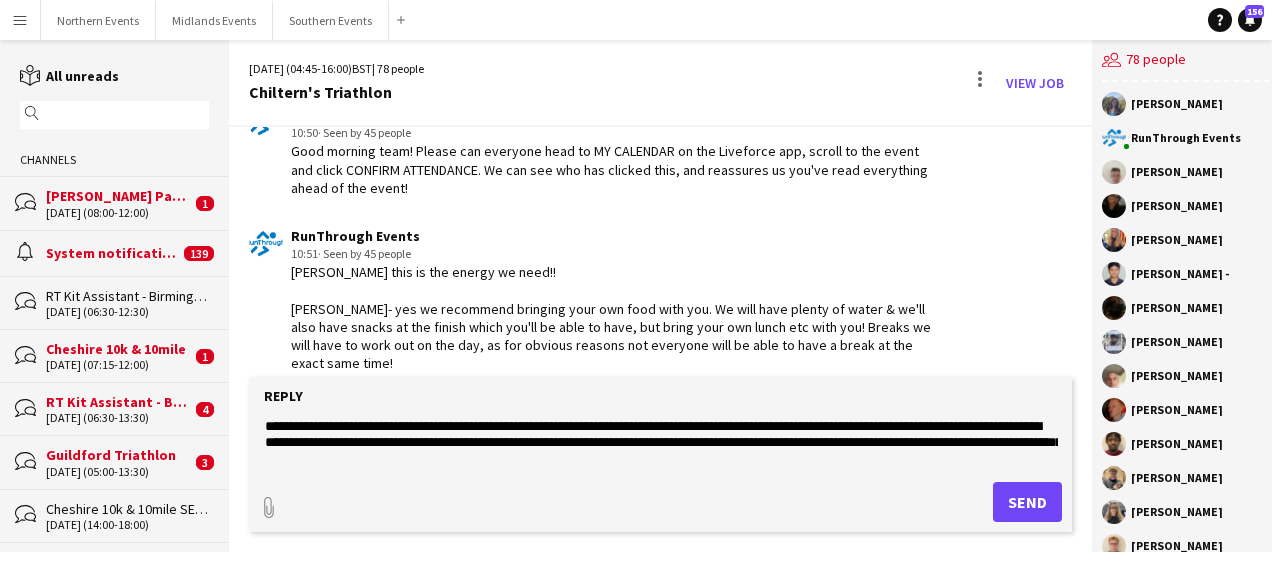 scroll, scrollTop: 30, scrollLeft: 0, axis: vertical 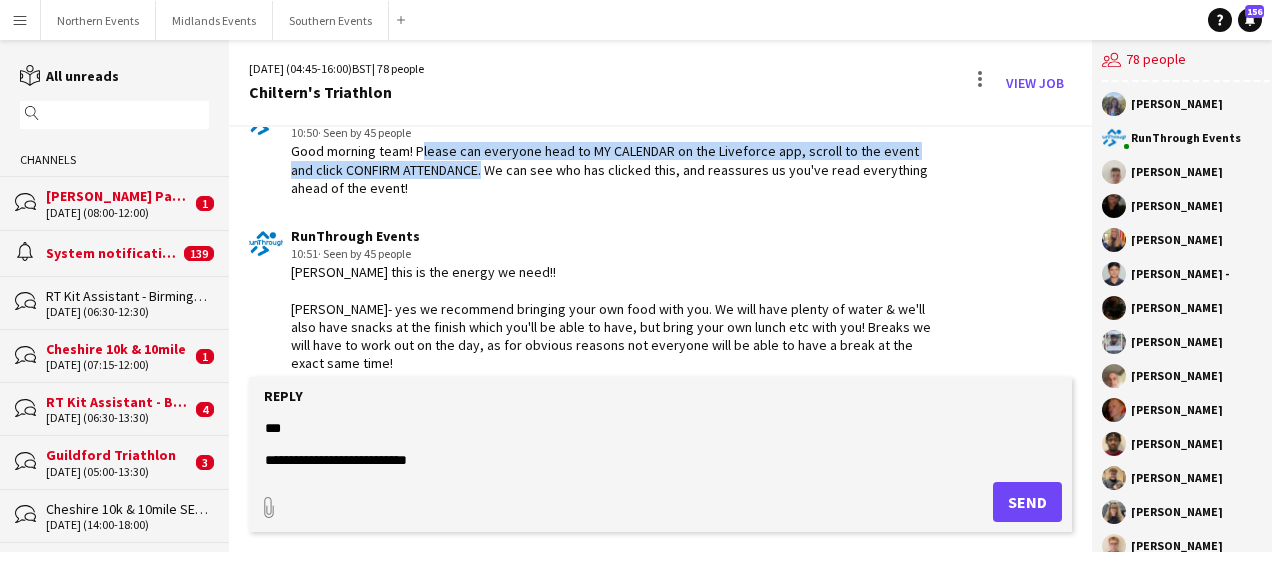 drag, startPoint x: 416, startPoint y: 146, endPoint x: 455, endPoint y: 166, distance: 43.829212 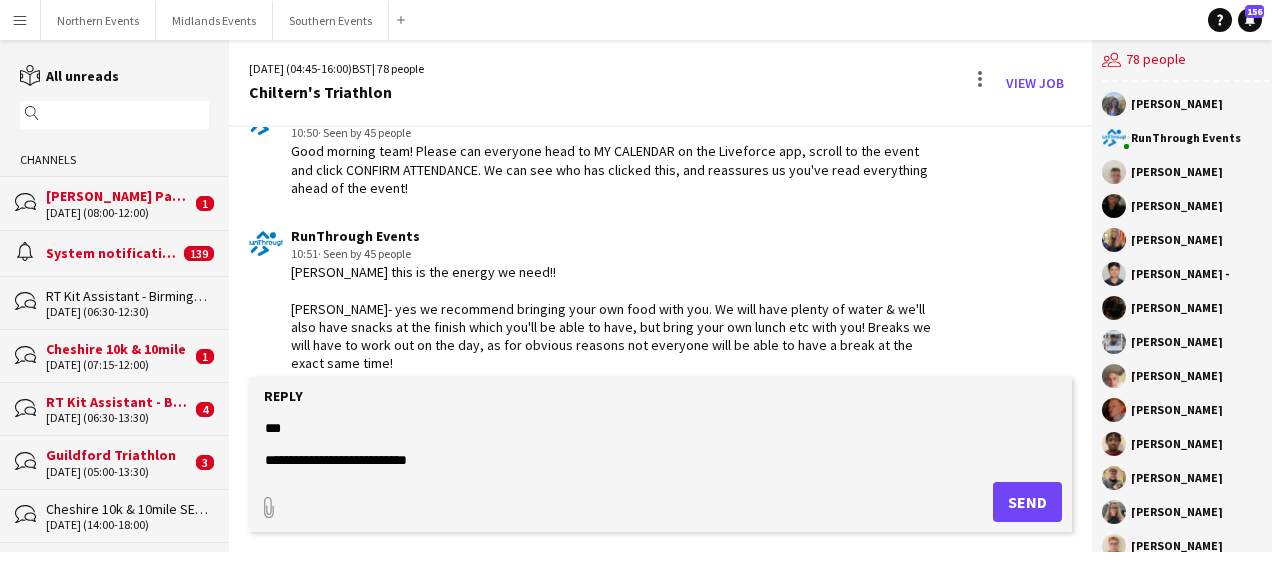 click on "**********" 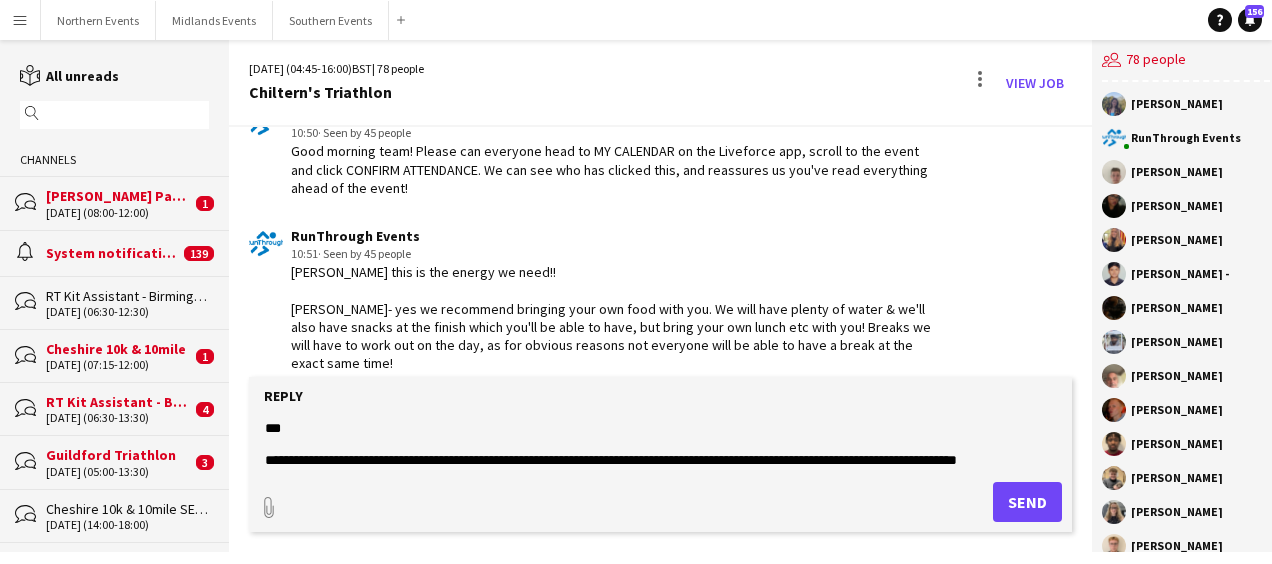 scroll, scrollTop: 46, scrollLeft: 0, axis: vertical 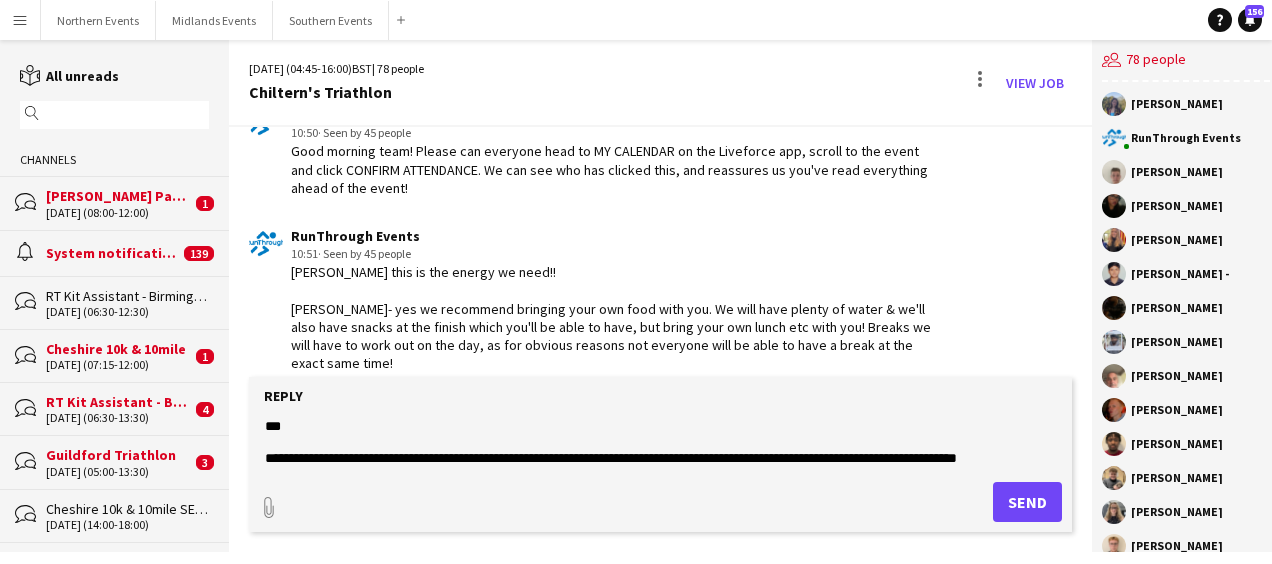 click on "**********" 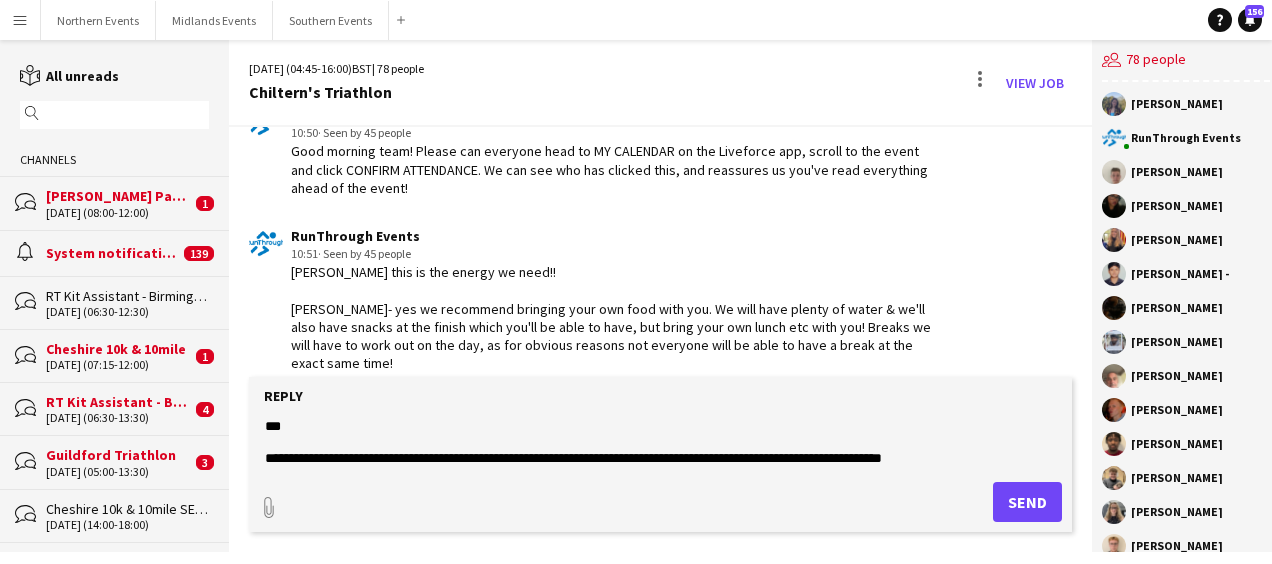 scroll, scrollTop: 32, scrollLeft: 0, axis: vertical 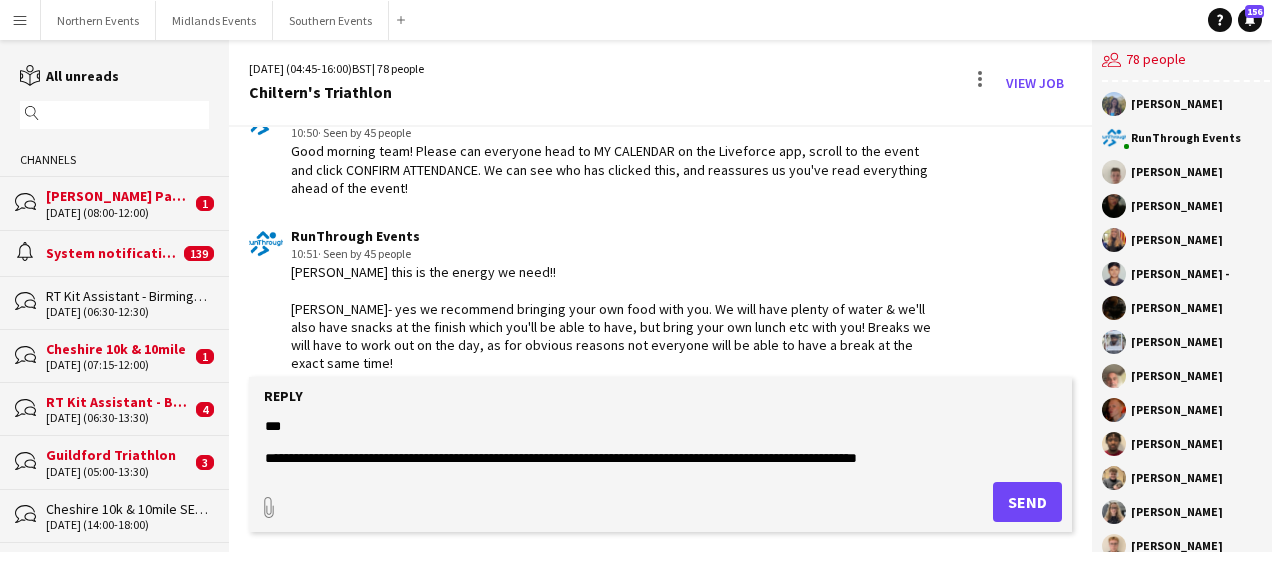 type on "**********" 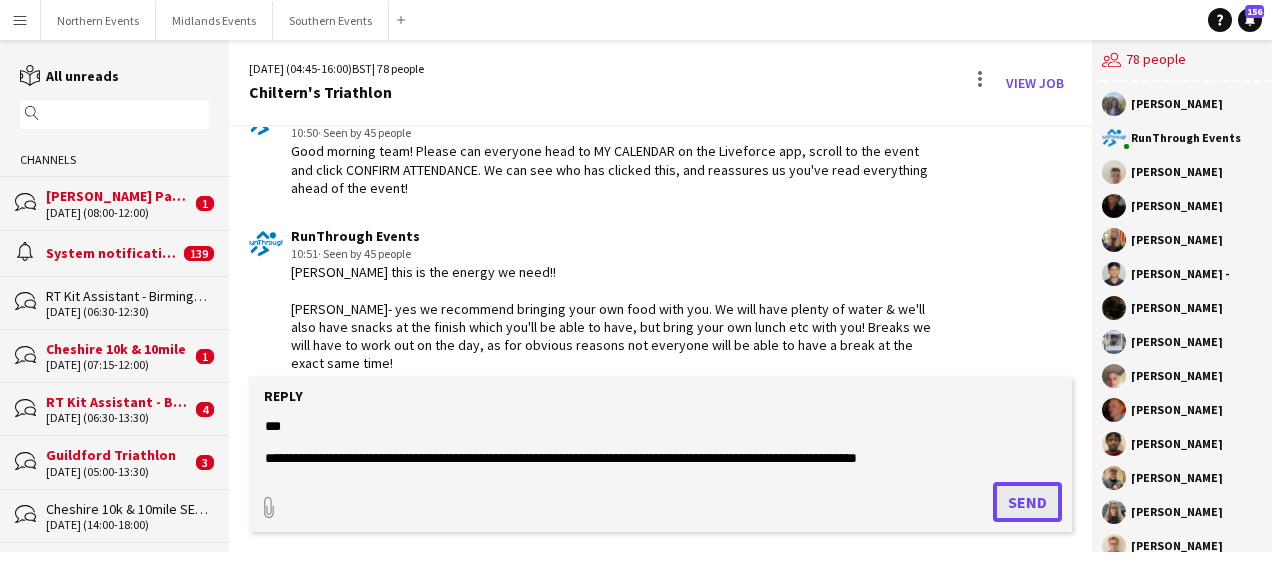 click on "Send" 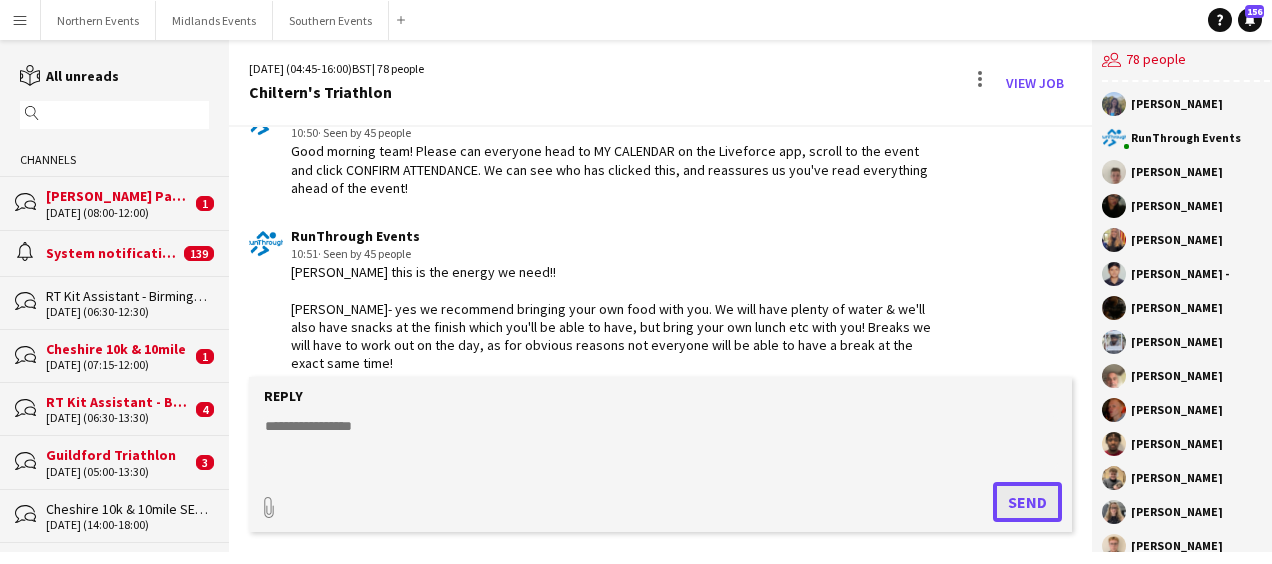 scroll, scrollTop: 0, scrollLeft: 0, axis: both 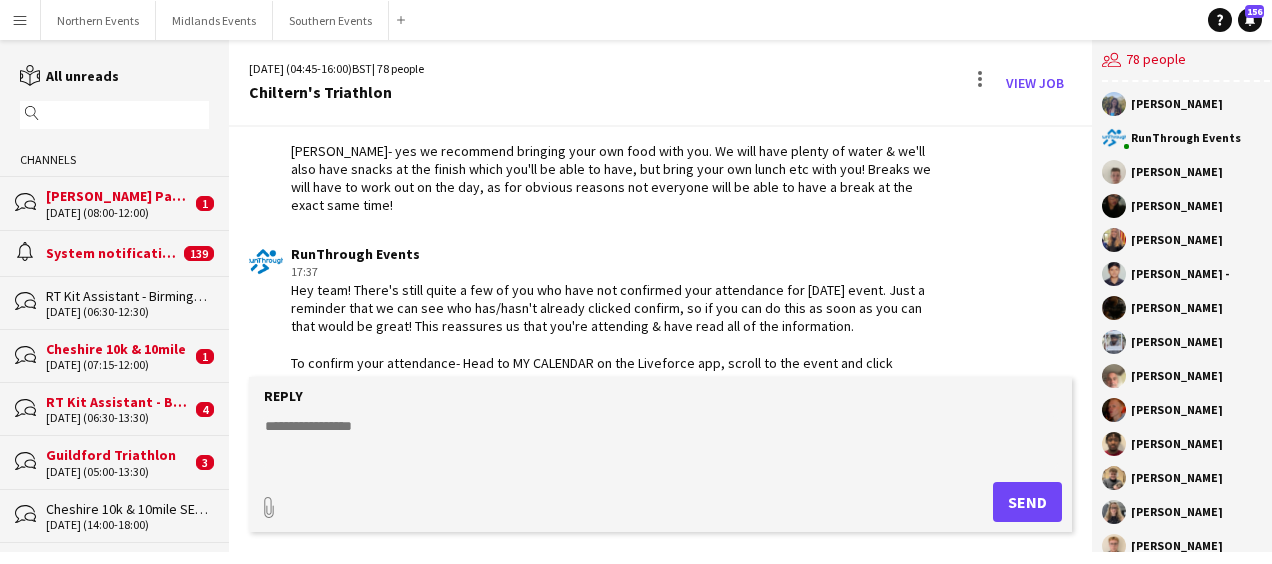 click on "Guildford Triathlon" 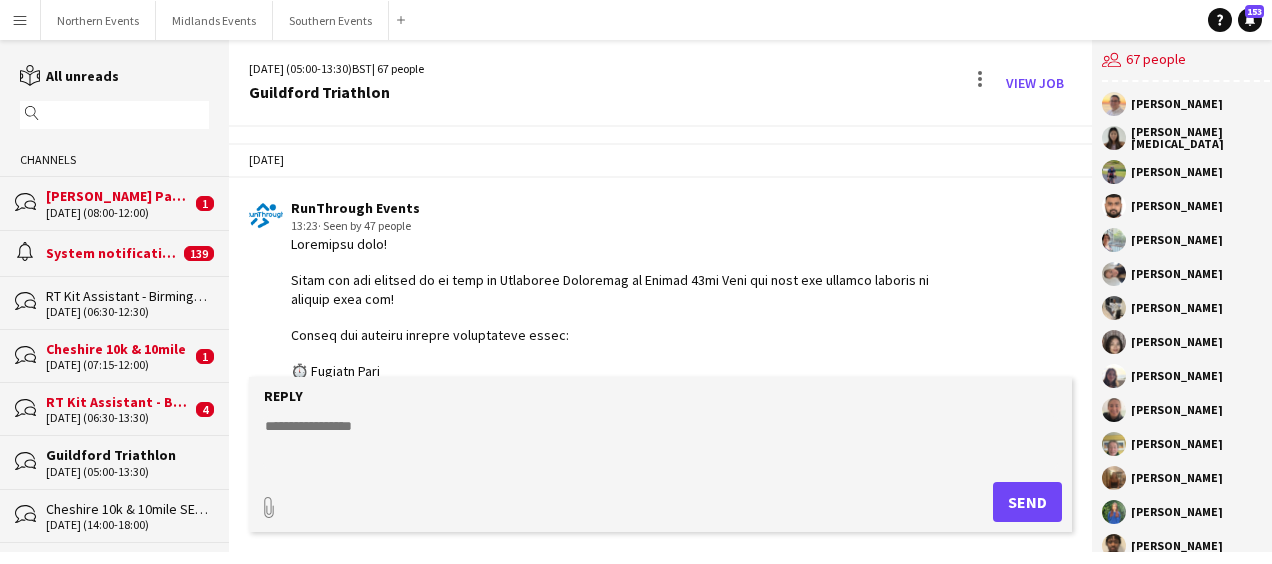 scroll, scrollTop: 1916, scrollLeft: 0, axis: vertical 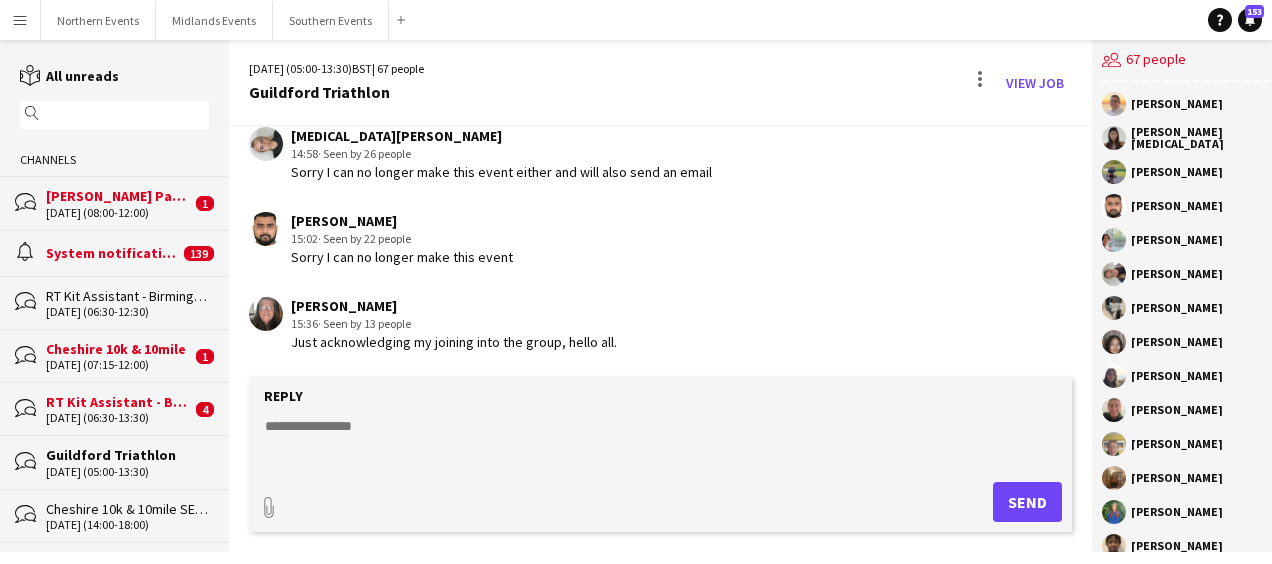 click 